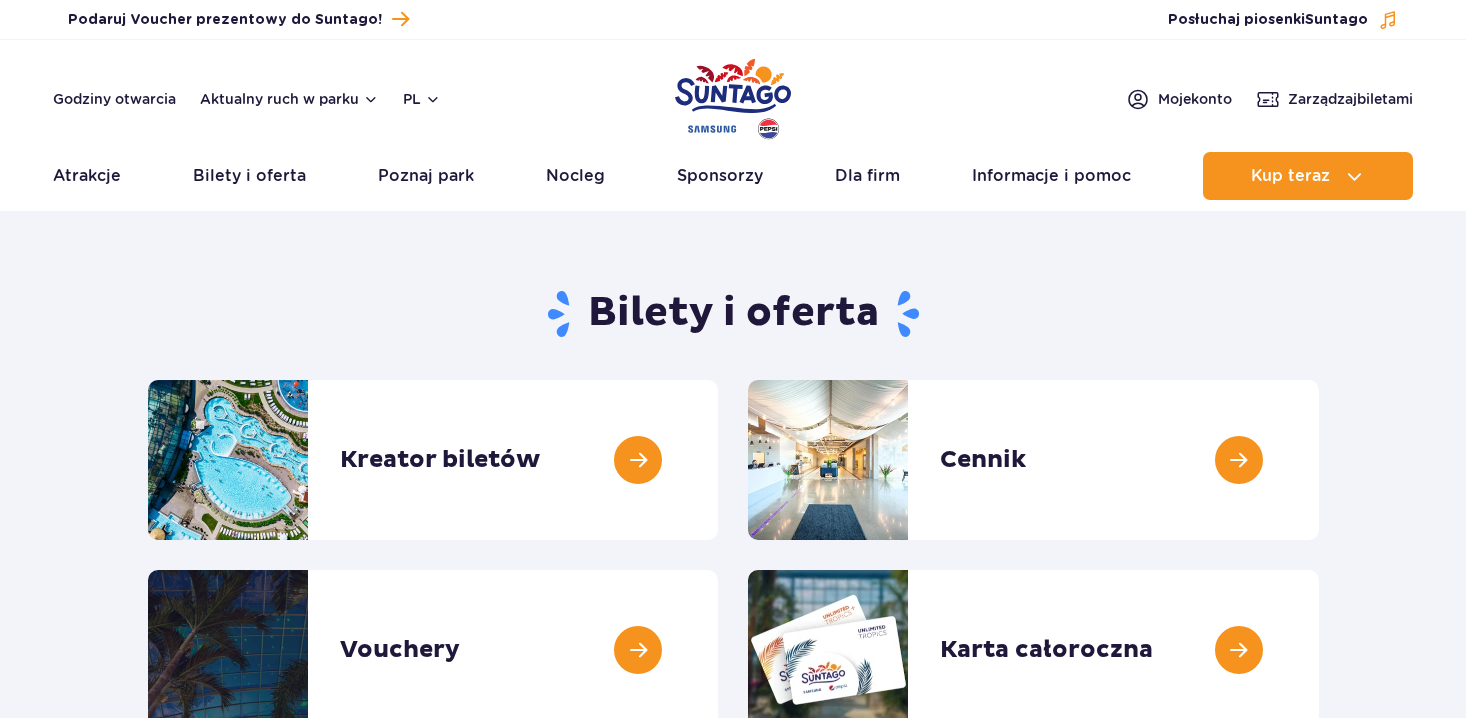 scroll, scrollTop: 0, scrollLeft: 0, axis: both 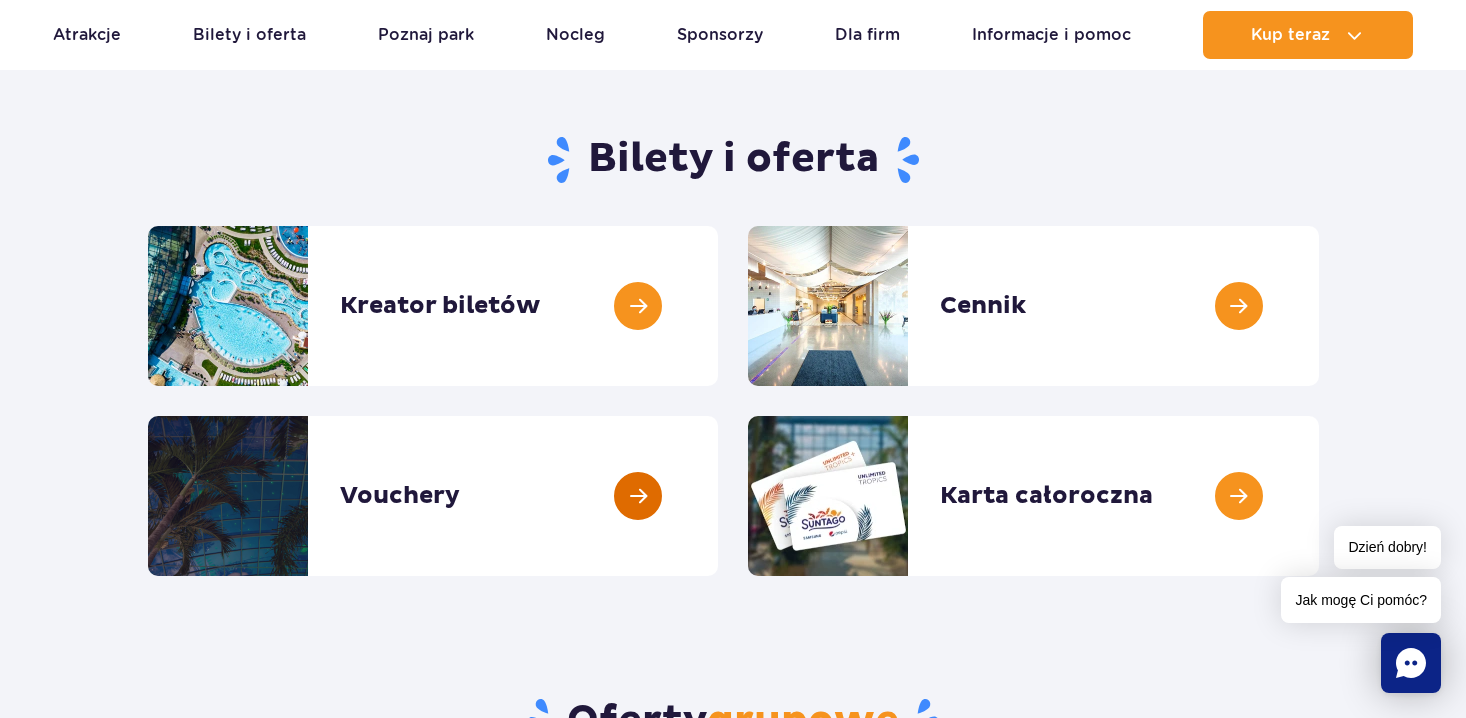 click at bounding box center (718, 496) 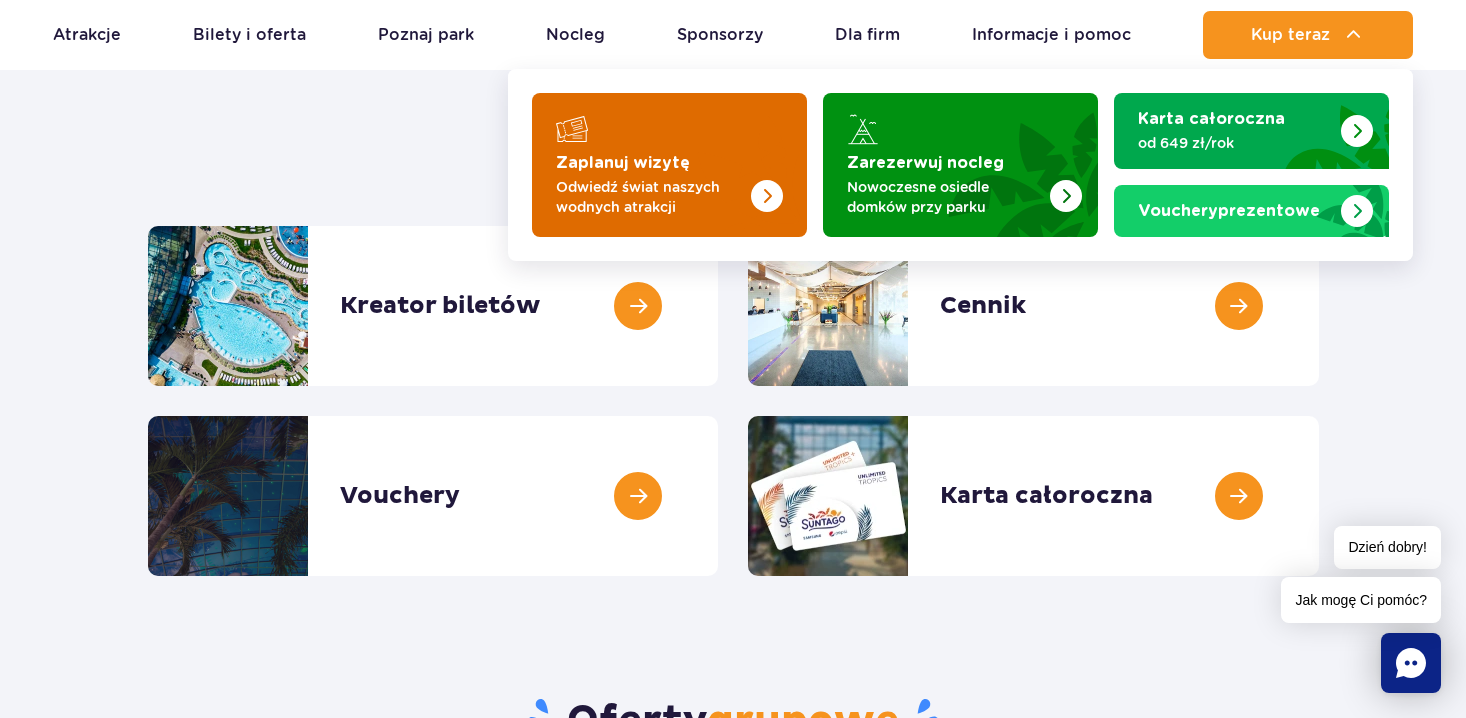 click on "Odwiedź świat naszych wodnych atrakcji" at bounding box center [653, 197] 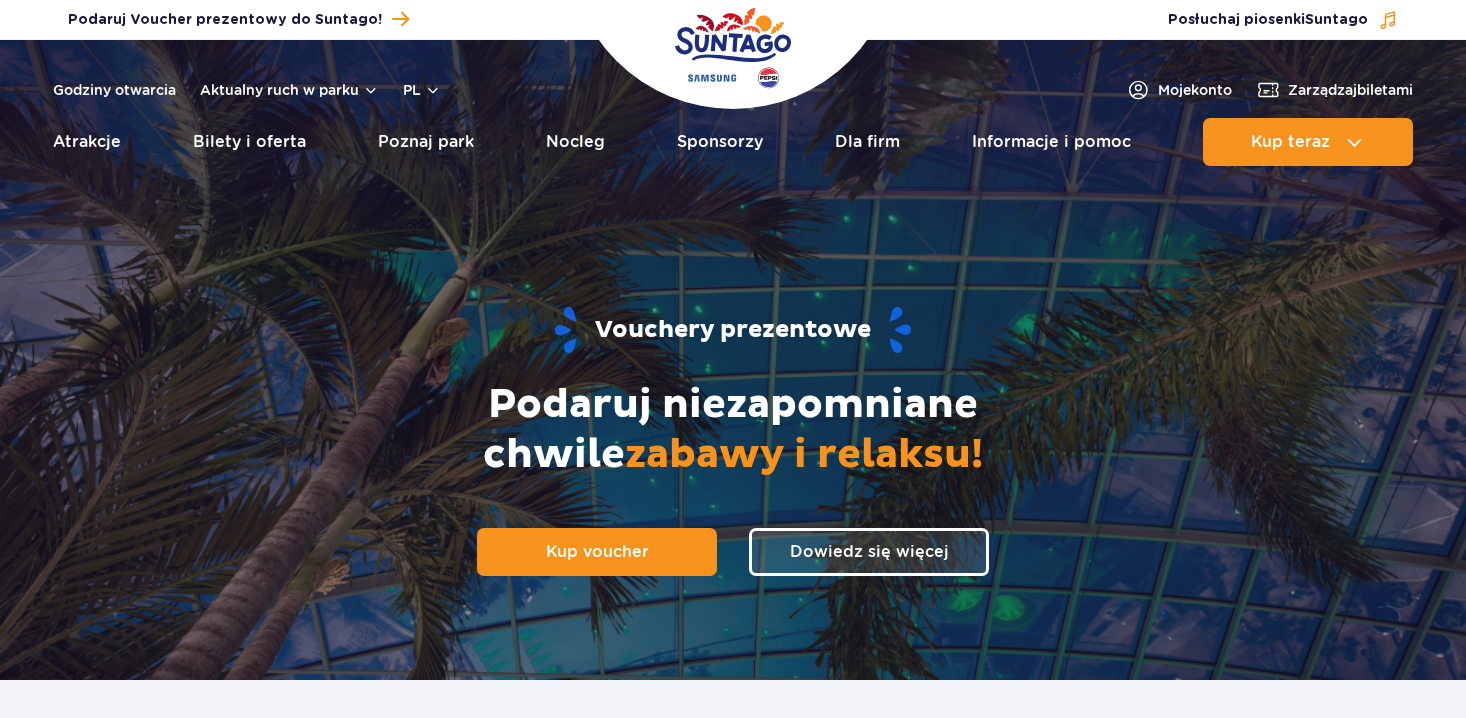 scroll, scrollTop: 0, scrollLeft: 0, axis: both 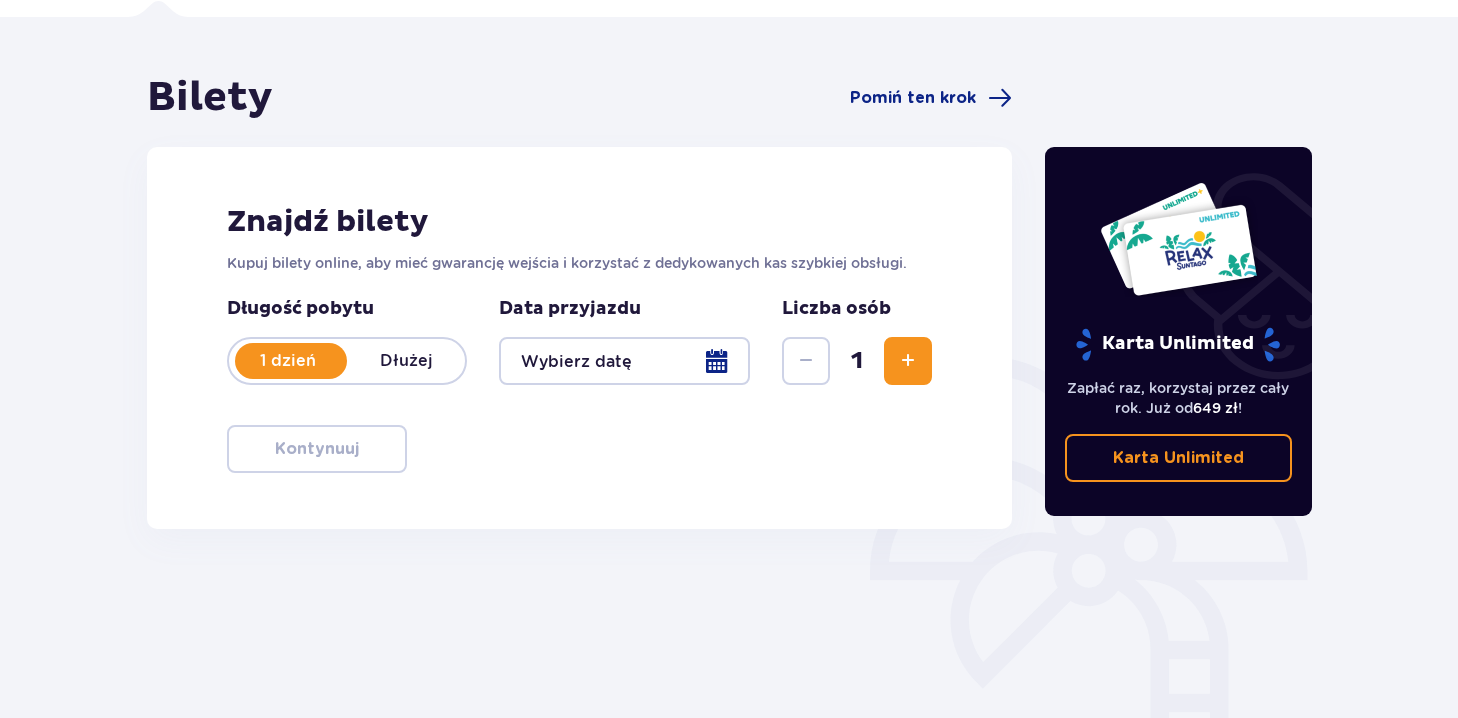 click at bounding box center (624, 361) 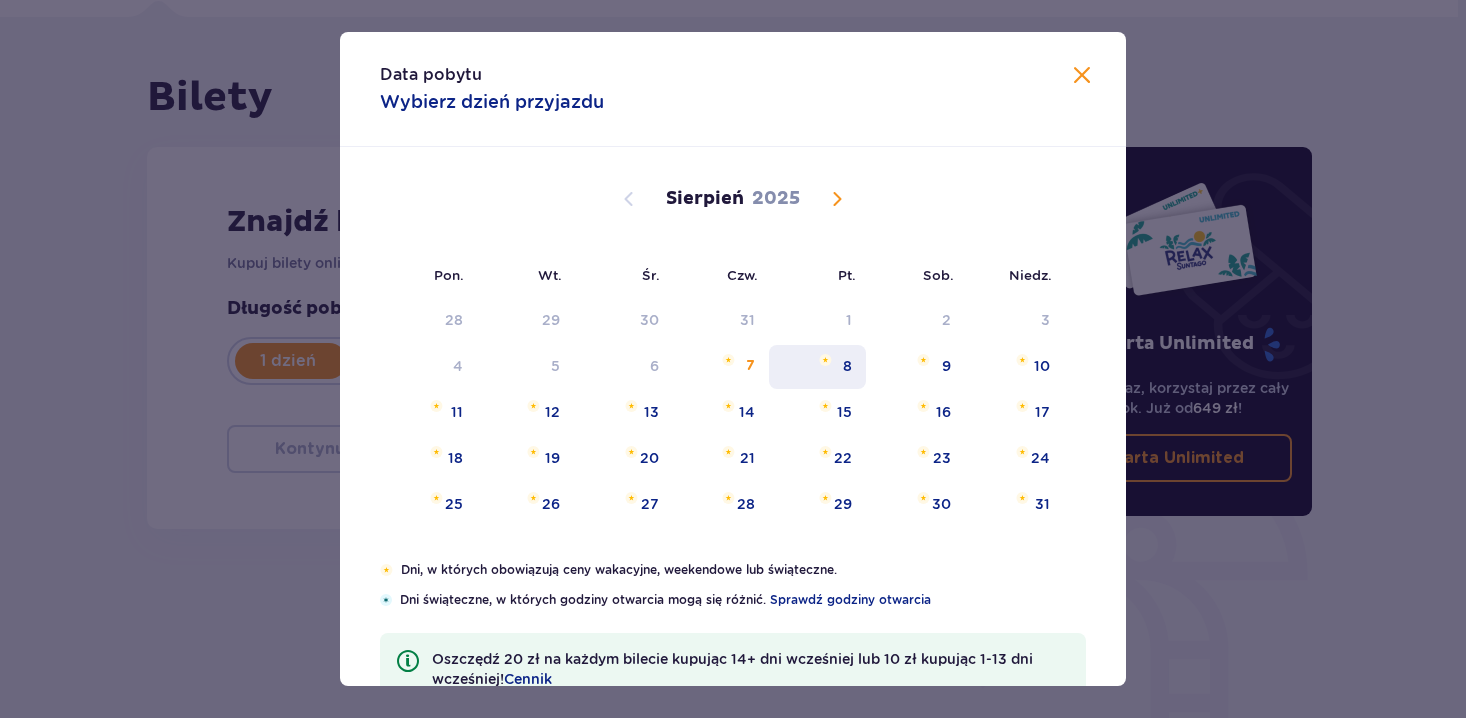 click on "8" at bounding box center [847, 366] 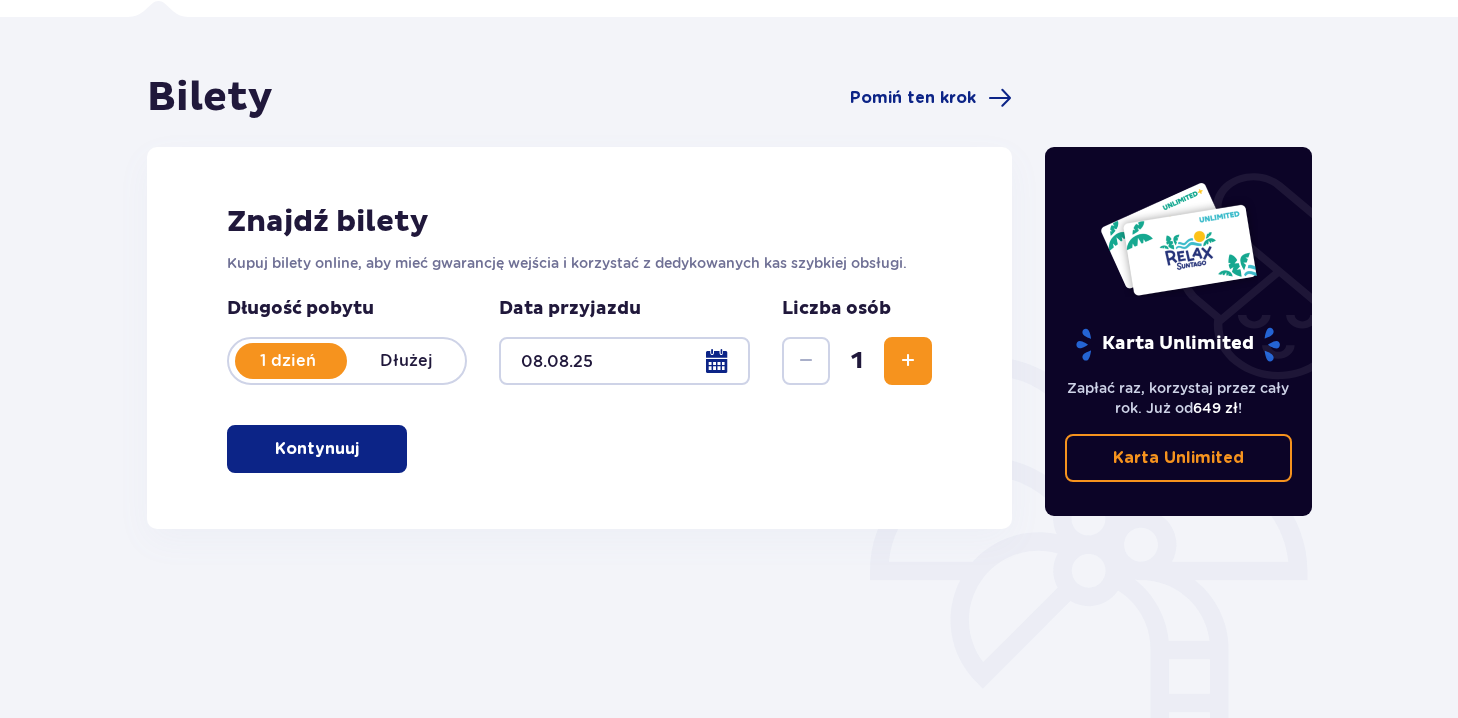 click at bounding box center (363, 449) 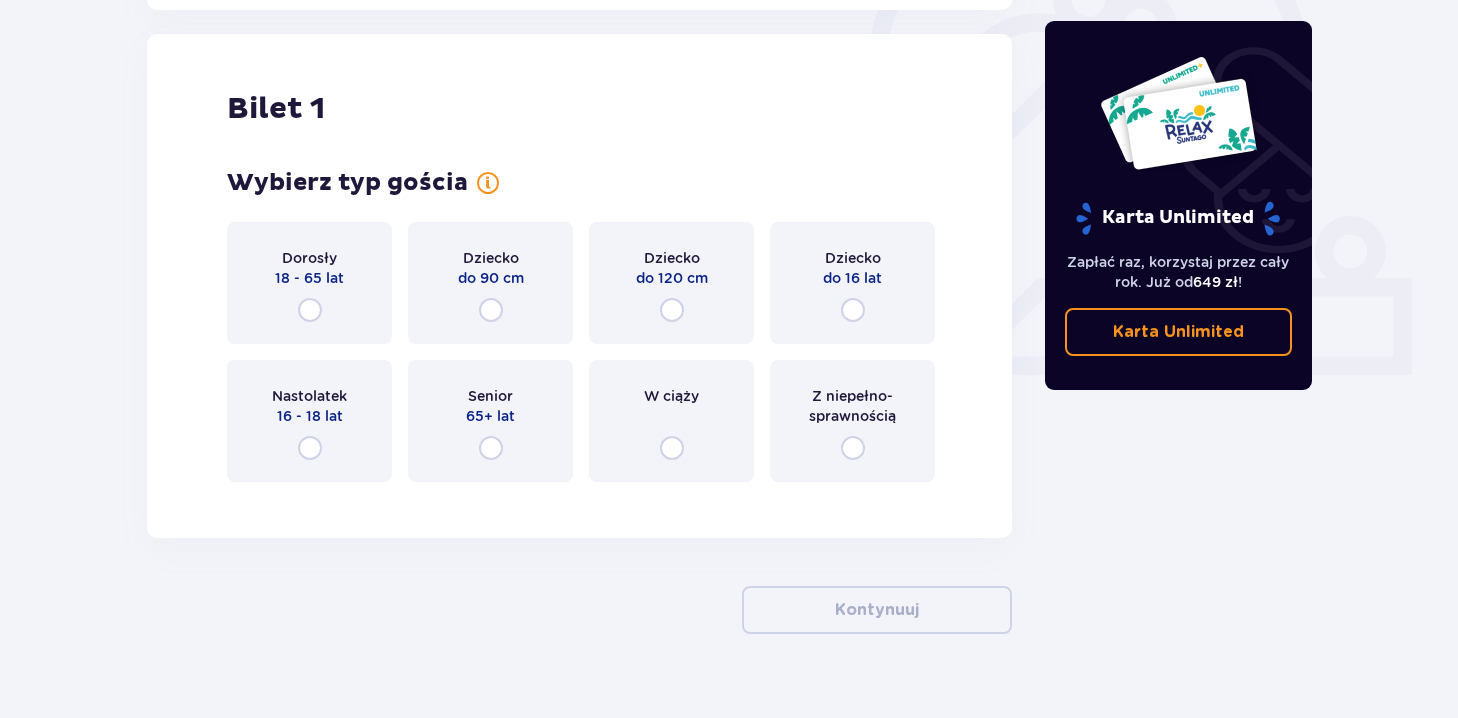 scroll, scrollTop: 668, scrollLeft: 0, axis: vertical 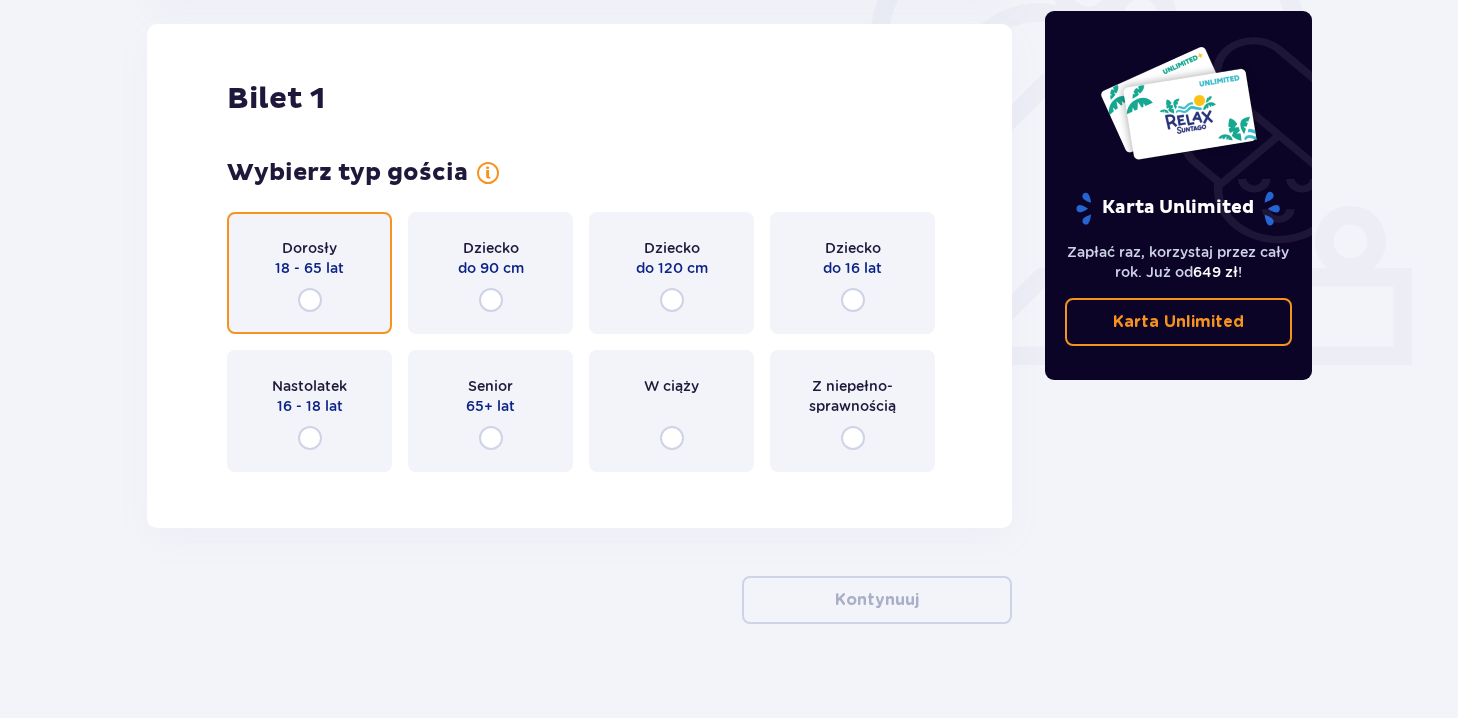 click at bounding box center [310, 300] 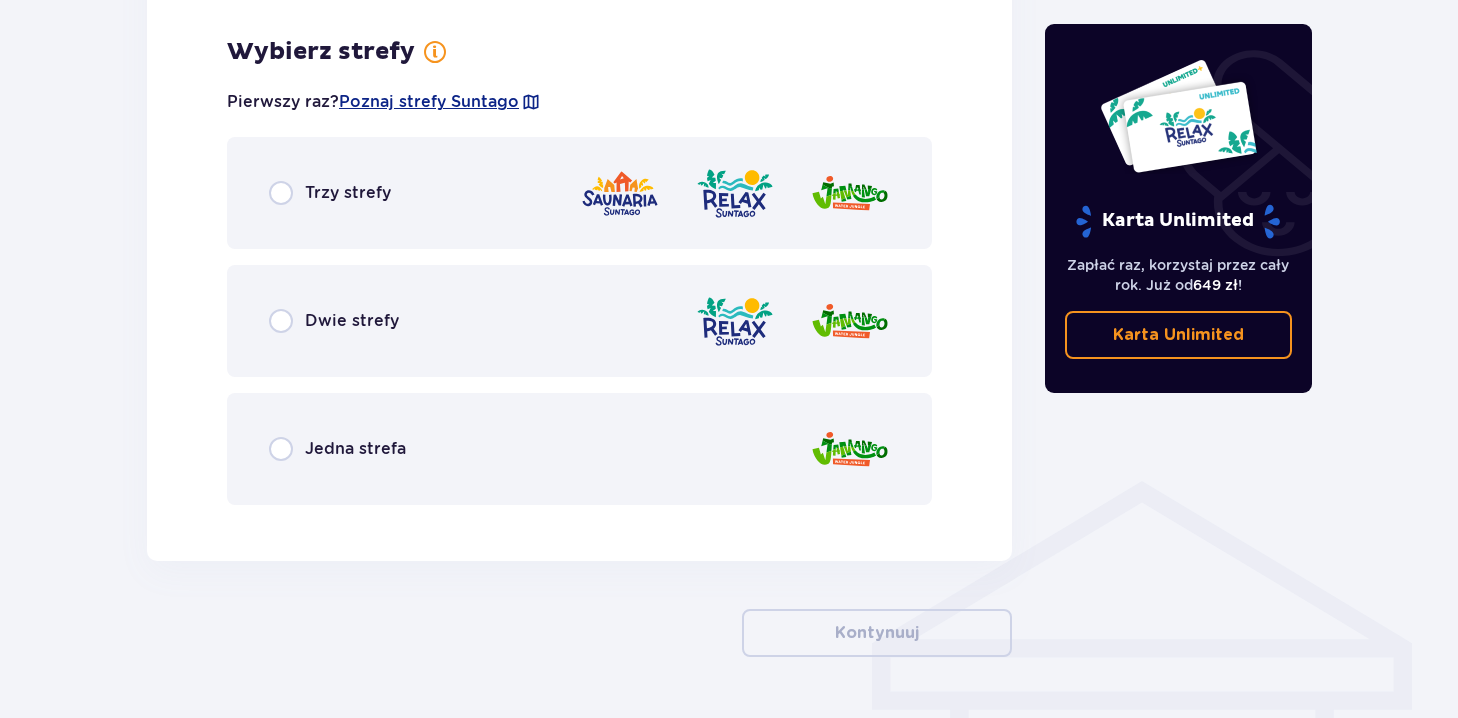 scroll, scrollTop: 1156, scrollLeft: 0, axis: vertical 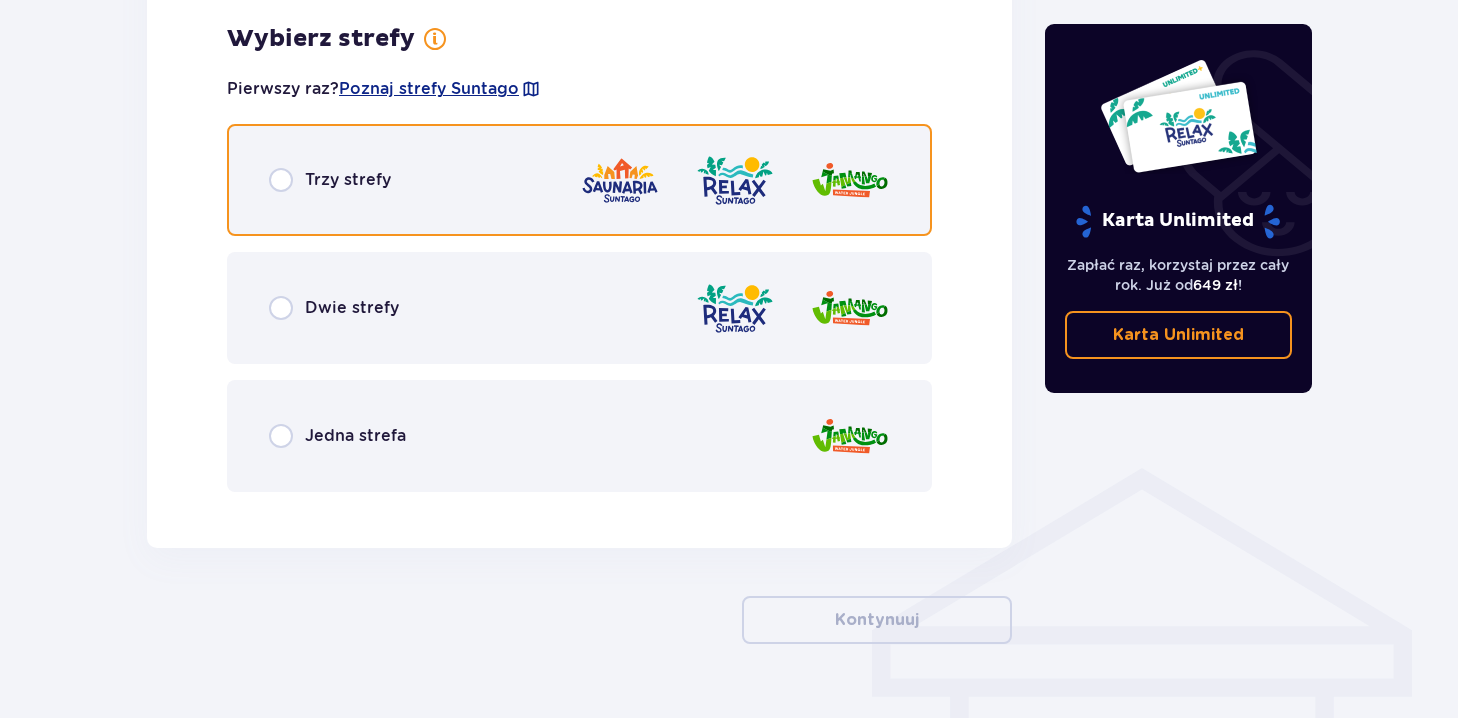 click at bounding box center [281, 180] 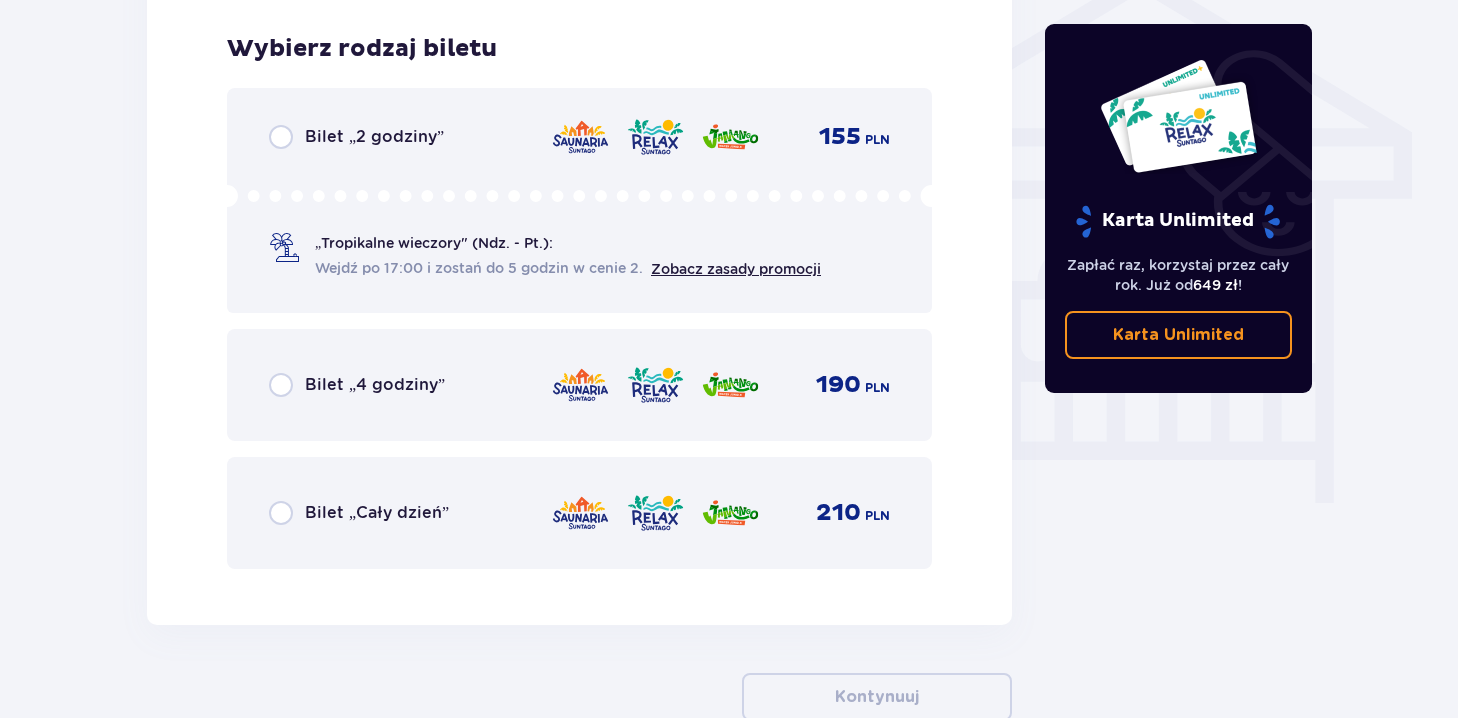 scroll, scrollTop: 1664, scrollLeft: 0, axis: vertical 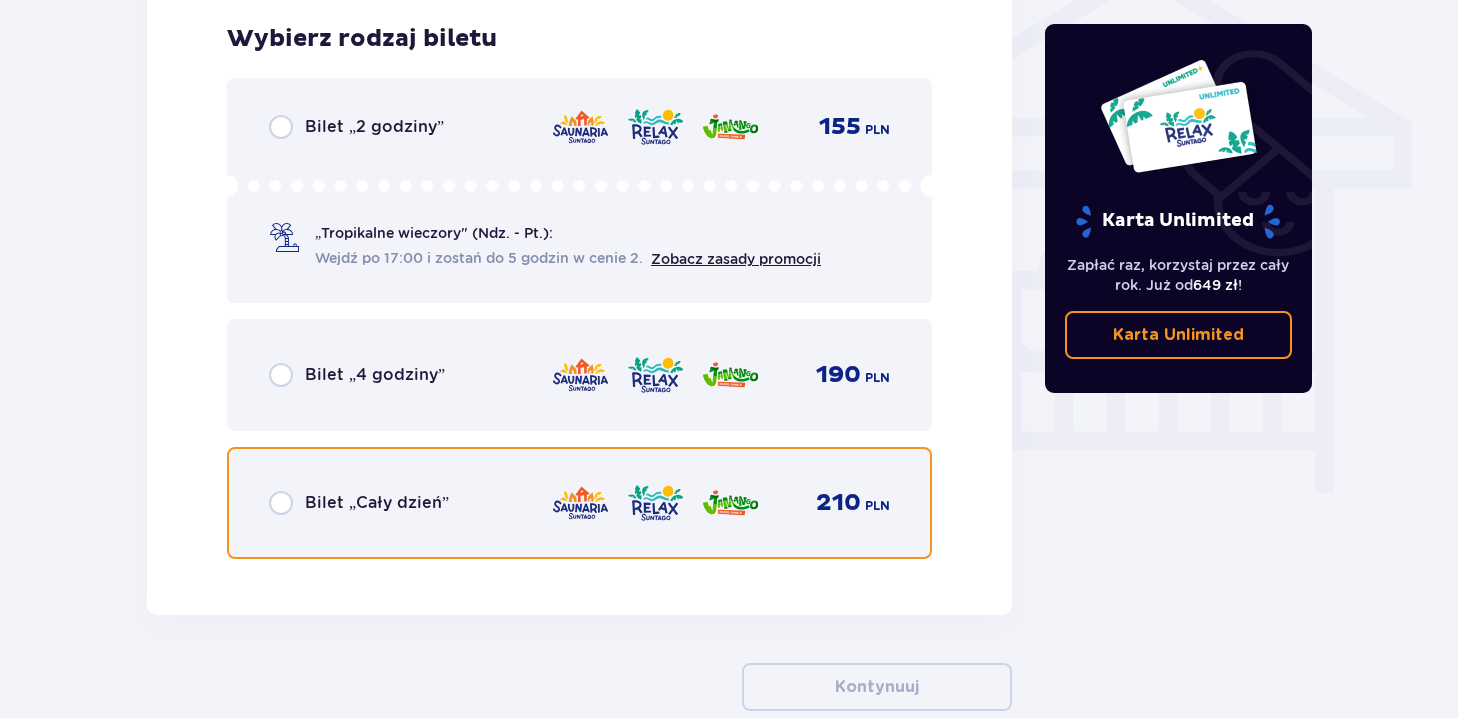 click at bounding box center (281, 503) 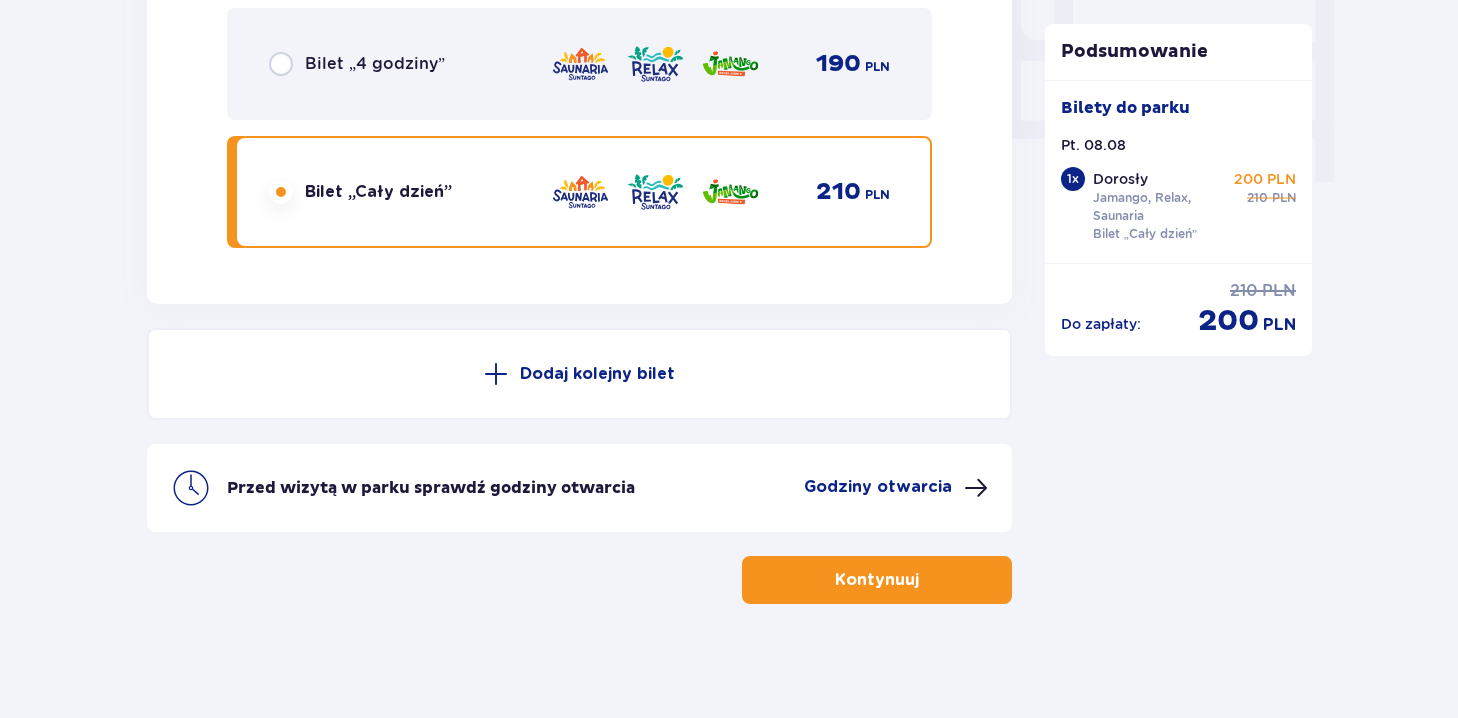 scroll, scrollTop: 1981, scrollLeft: 0, axis: vertical 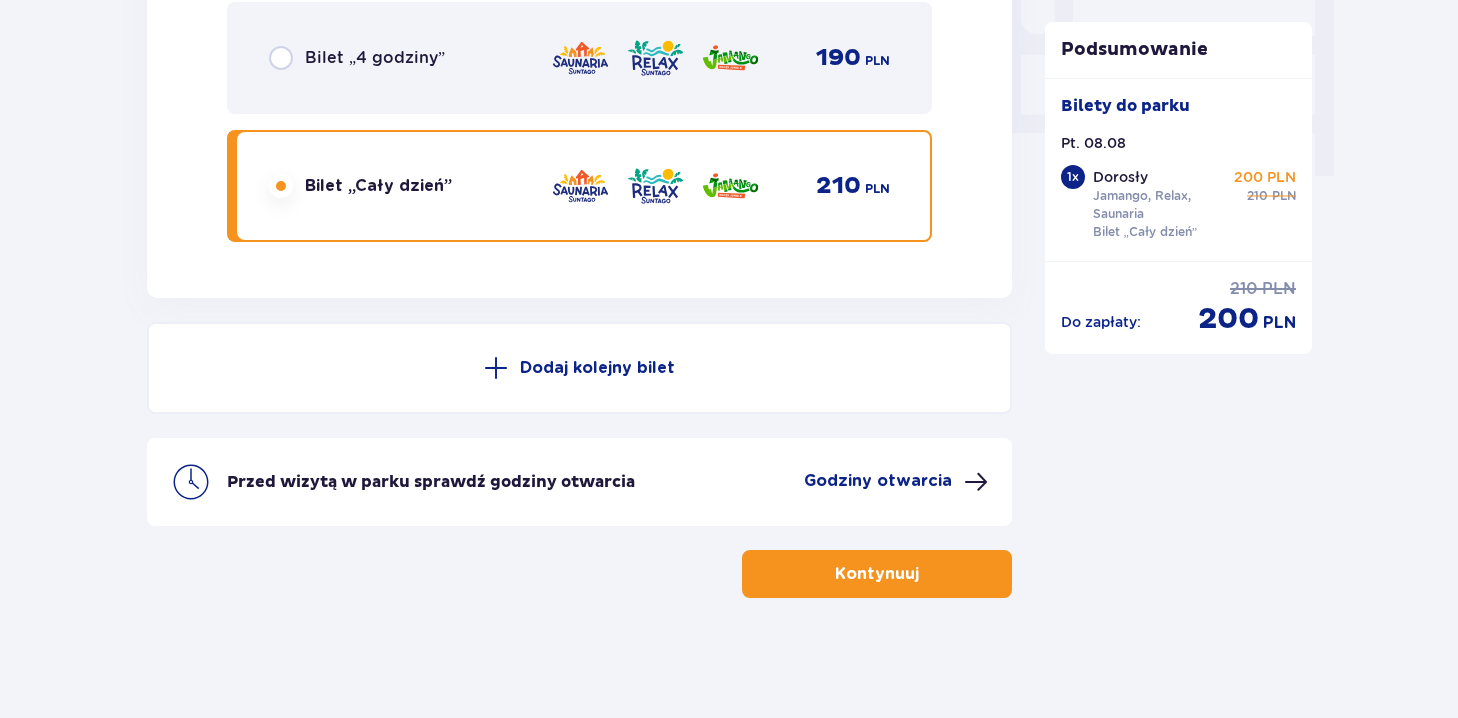 click on "Kontynuuj" at bounding box center (877, 574) 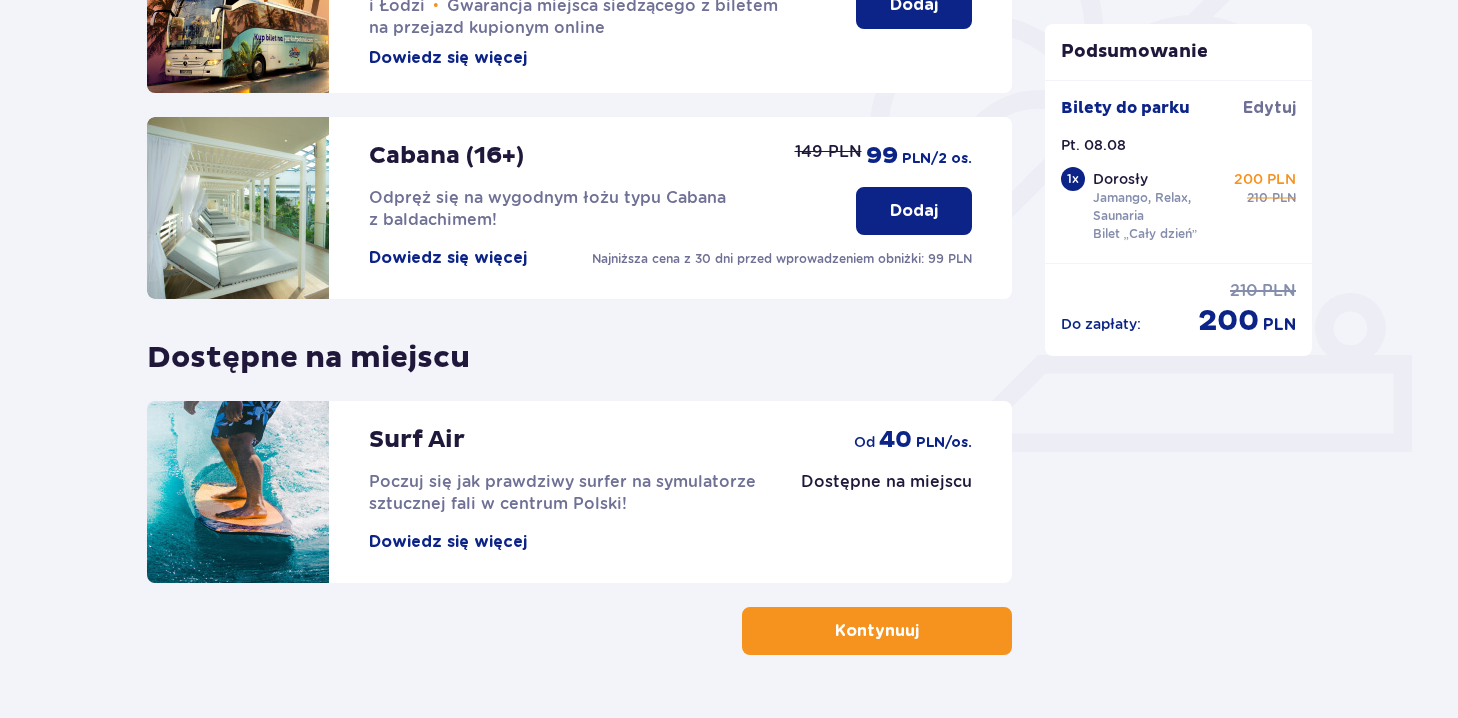 scroll, scrollTop: 607, scrollLeft: 0, axis: vertical 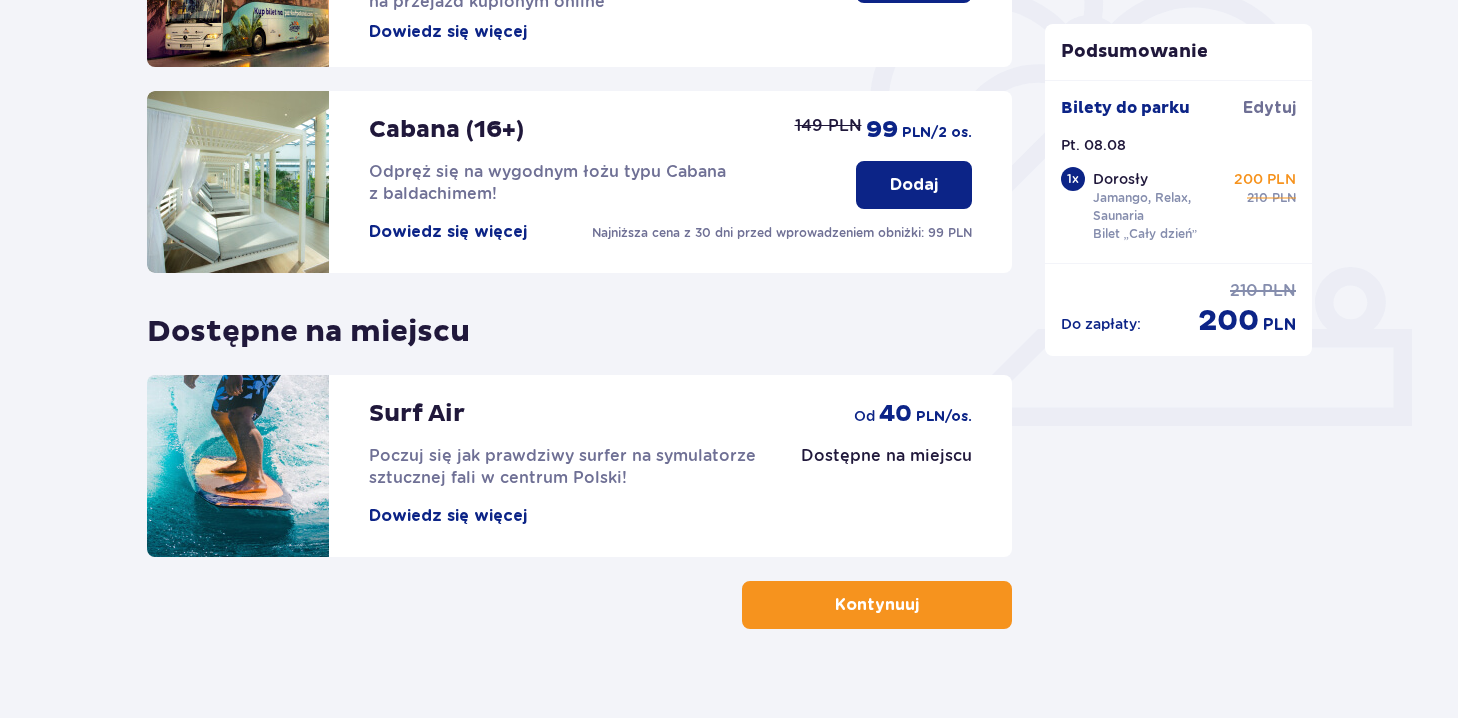 click on "Kontynuuj" at bounding box center (877, 605) 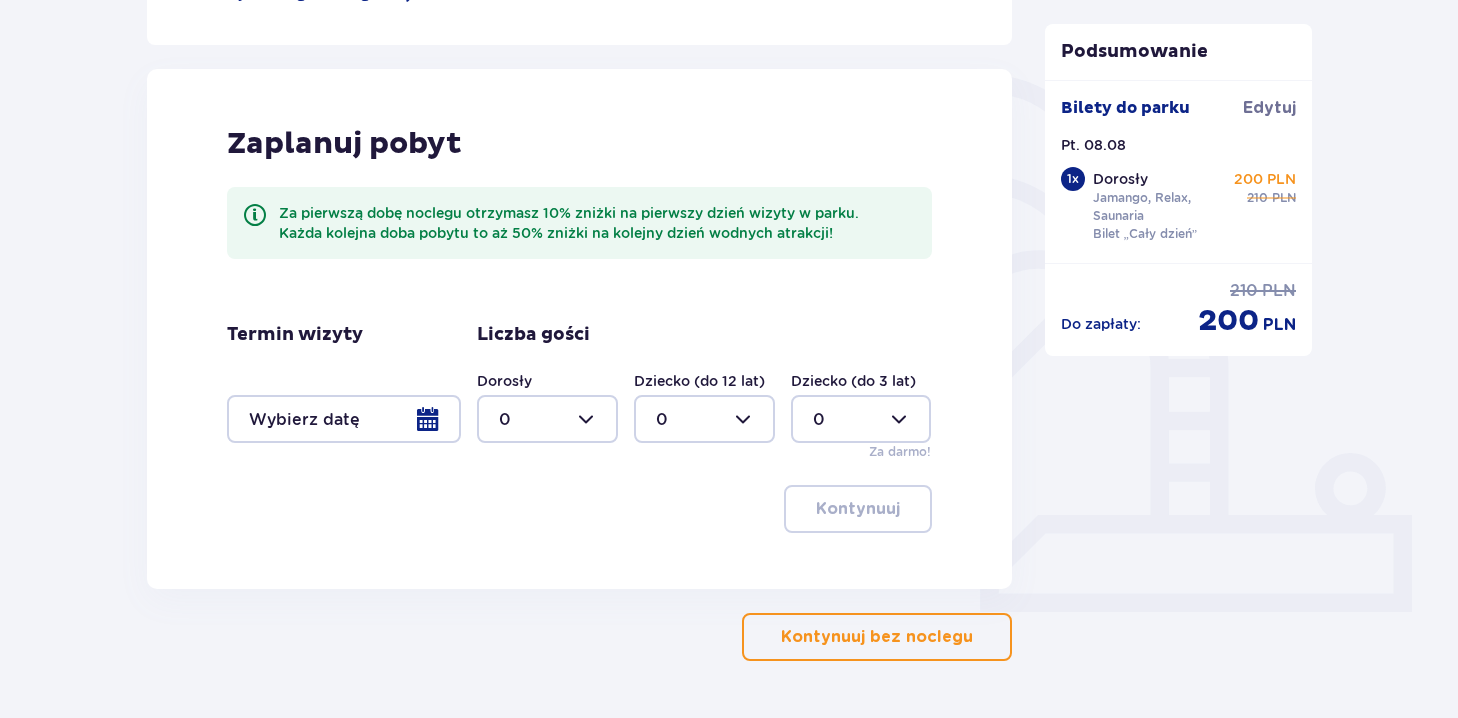 scroll, scrollTop: 425, scrollLeft: 0, axis: vertical 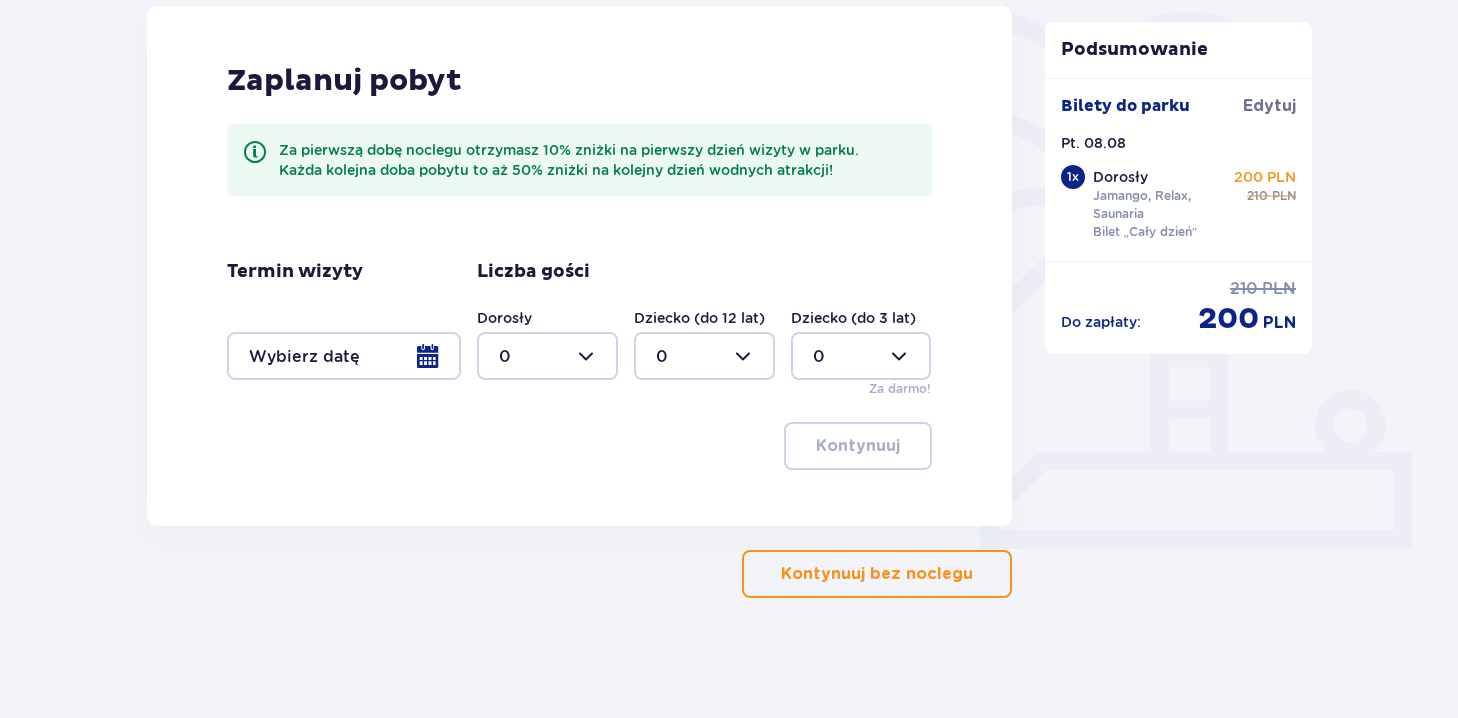 click on "Kontynuuj bez noclegu" at bounding box center (877, 574) 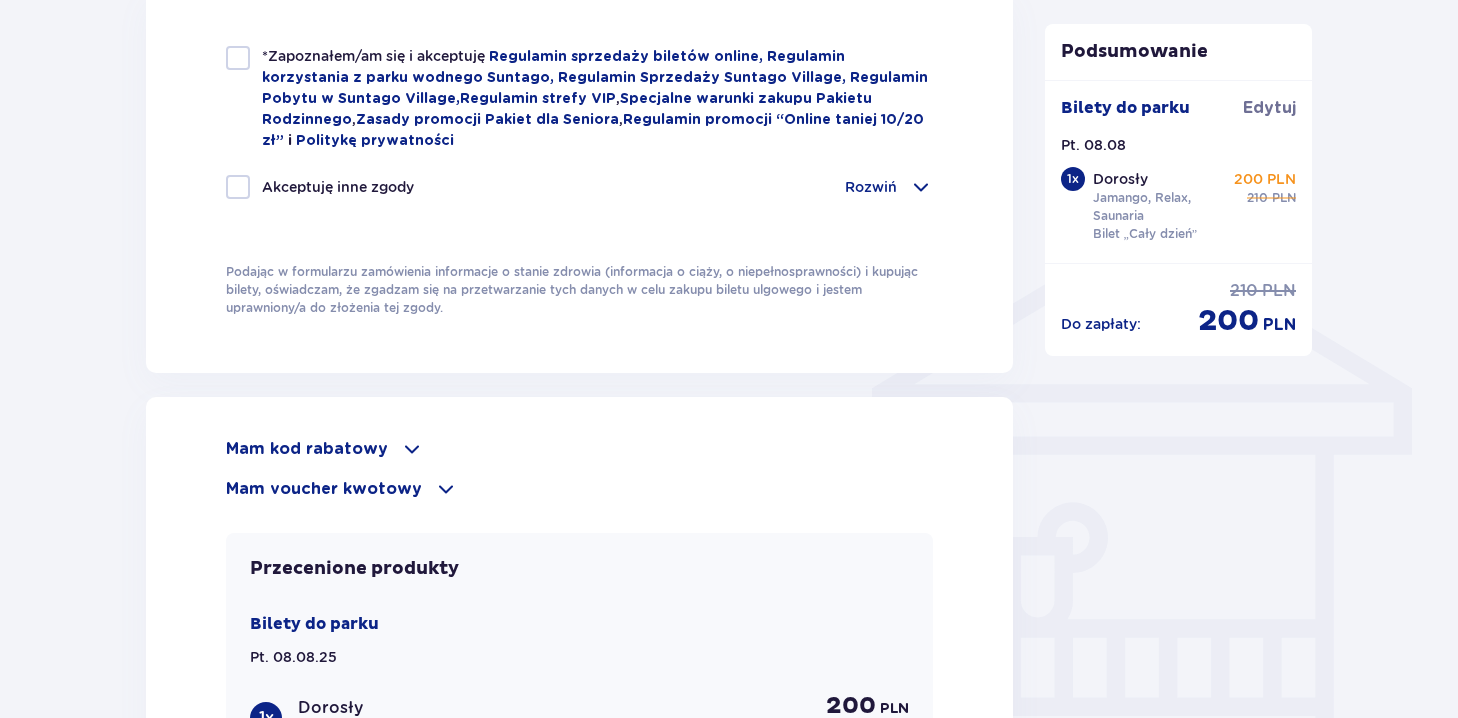 scroll, scrollTop: 1399, scrollLeft: 0, axis: vertical 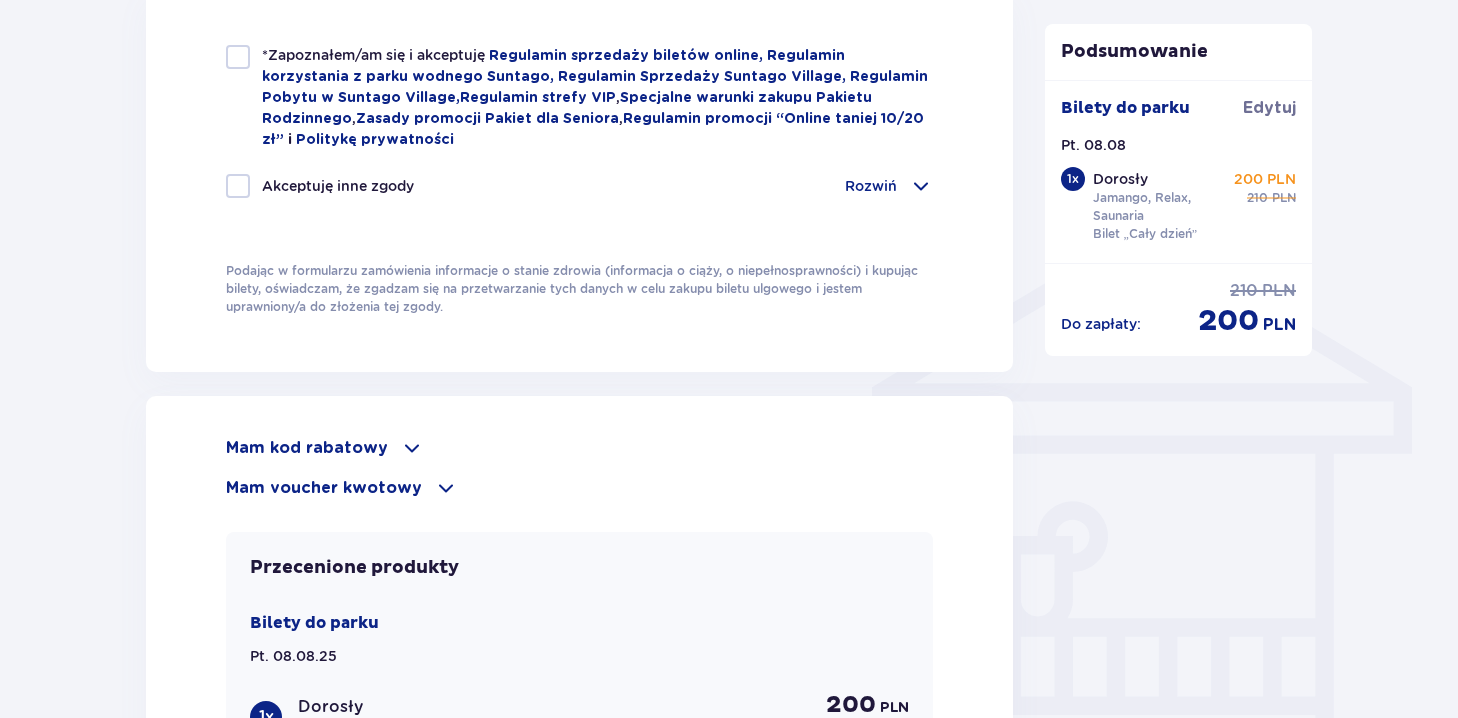 click at bounding box center (412, 448) 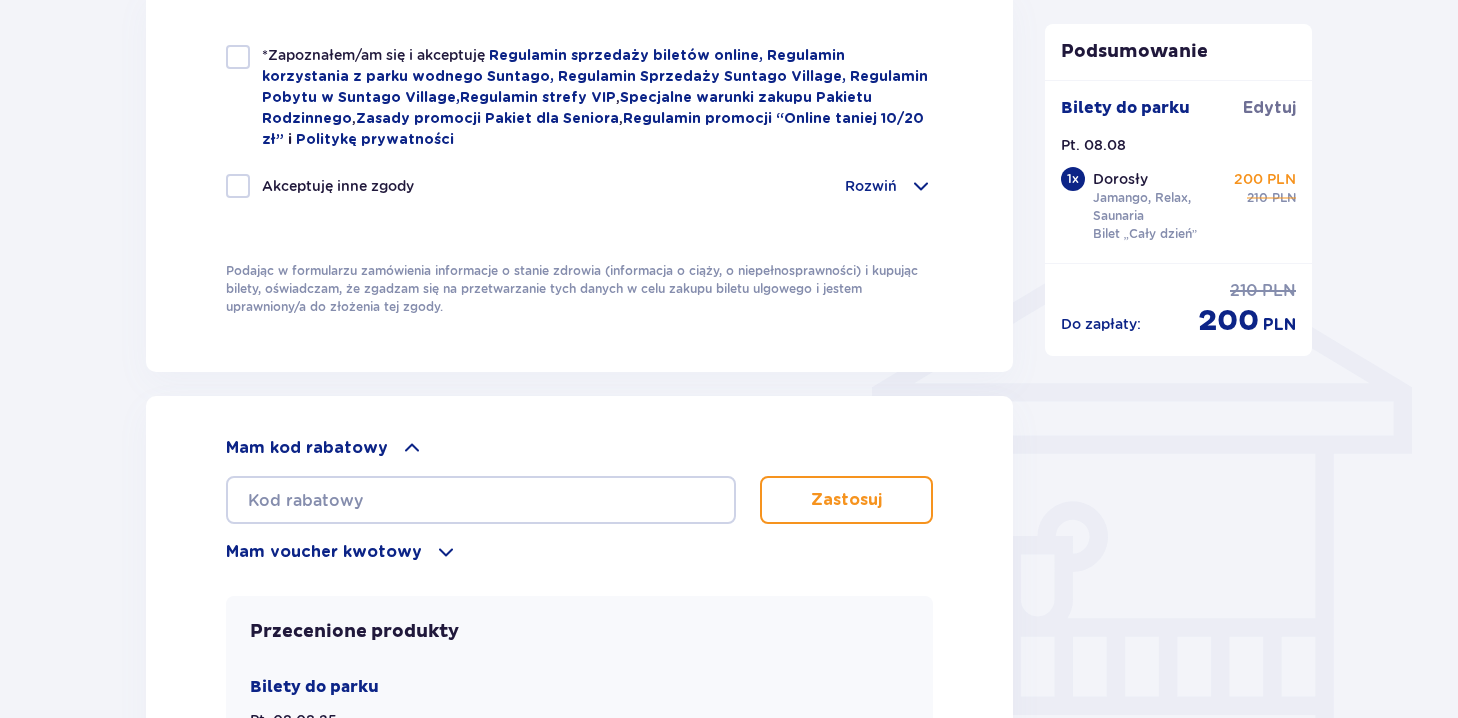 click at bounding box center [446, 552] 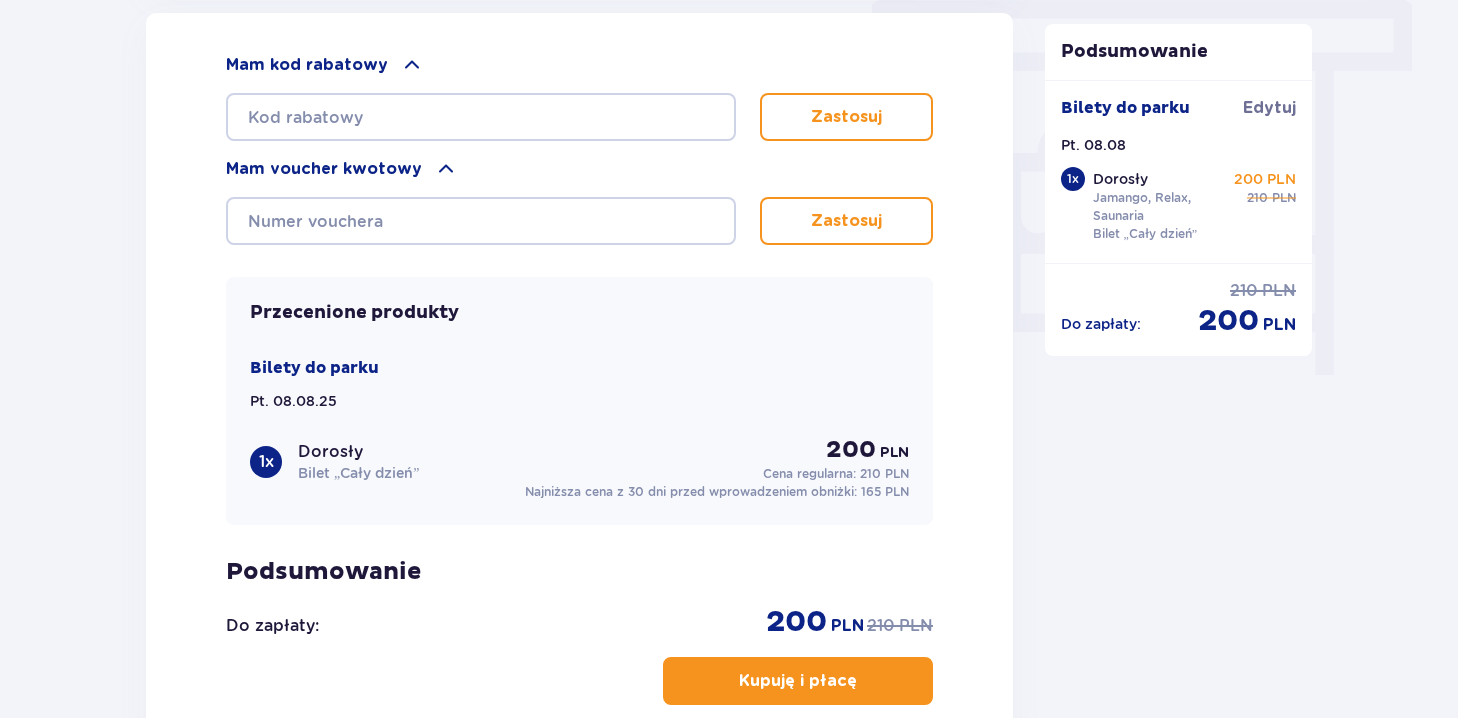 scroll, scrollTop: 1784, scrollLeft: 0, axis: vertical 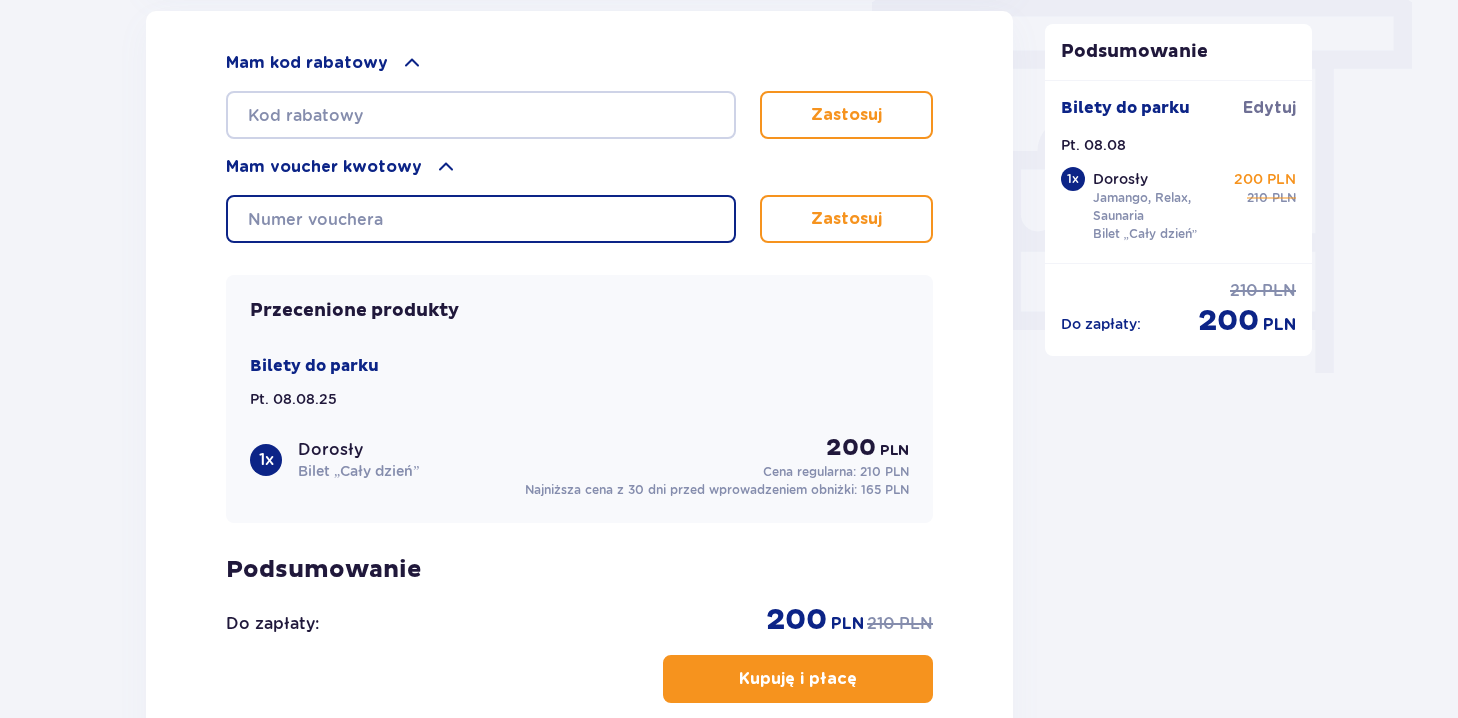 click at bounding box center (481, 219) 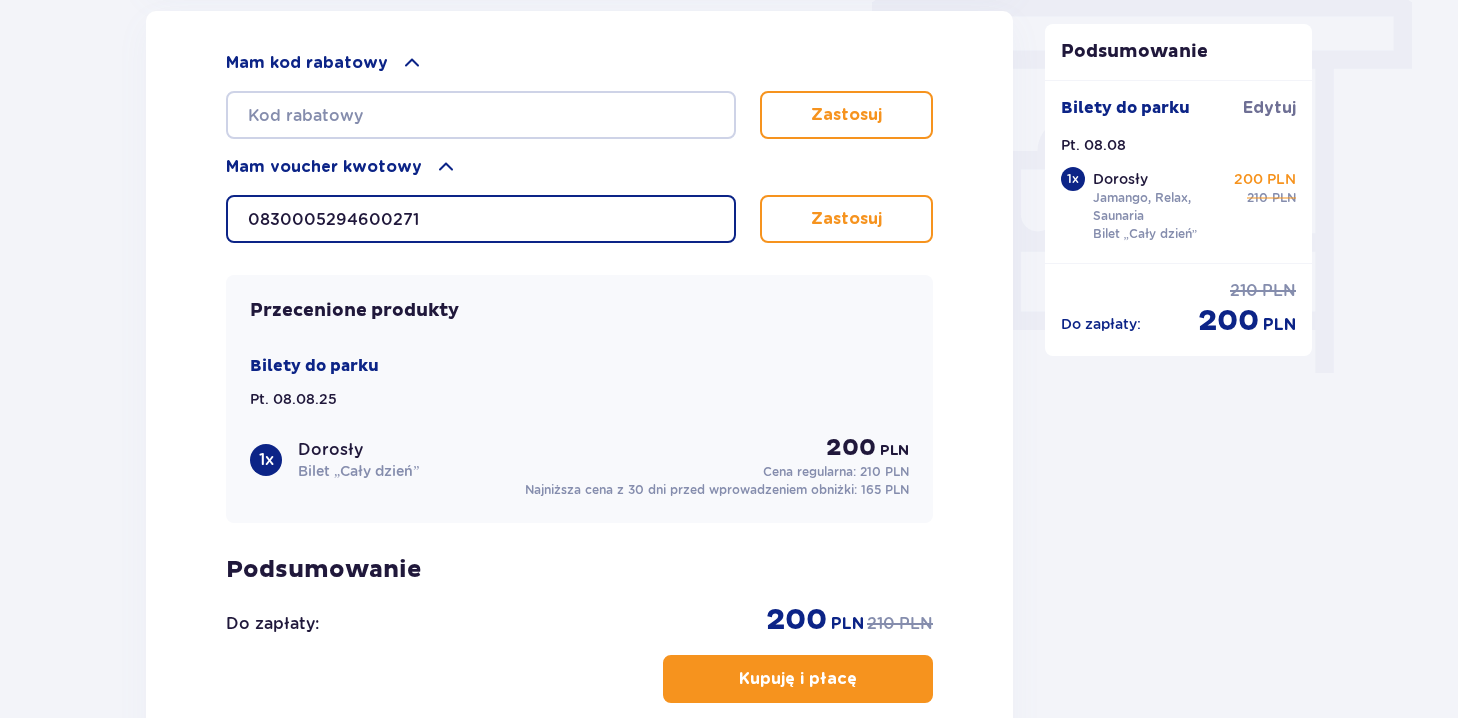 type on "0830005294600271" 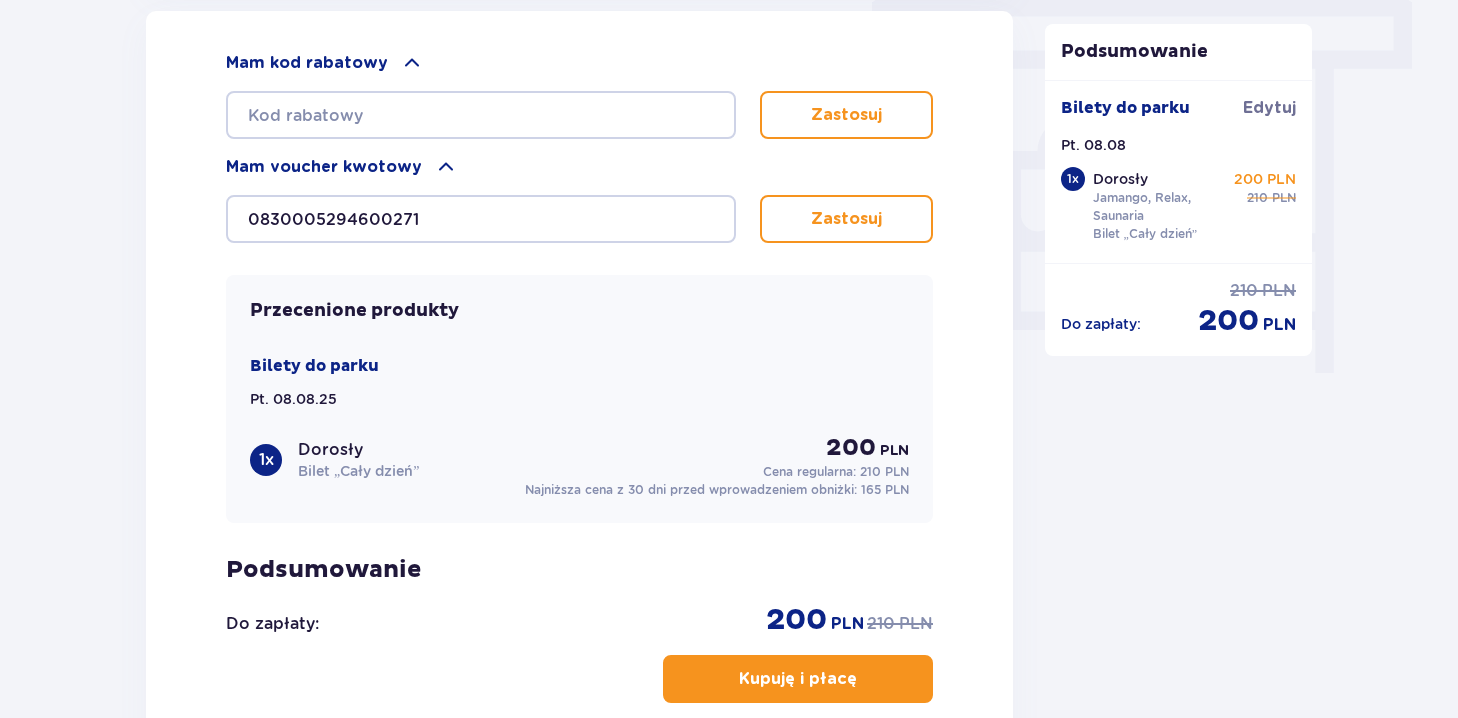 click on "Zastosuj" at bounding box center (846, 219) 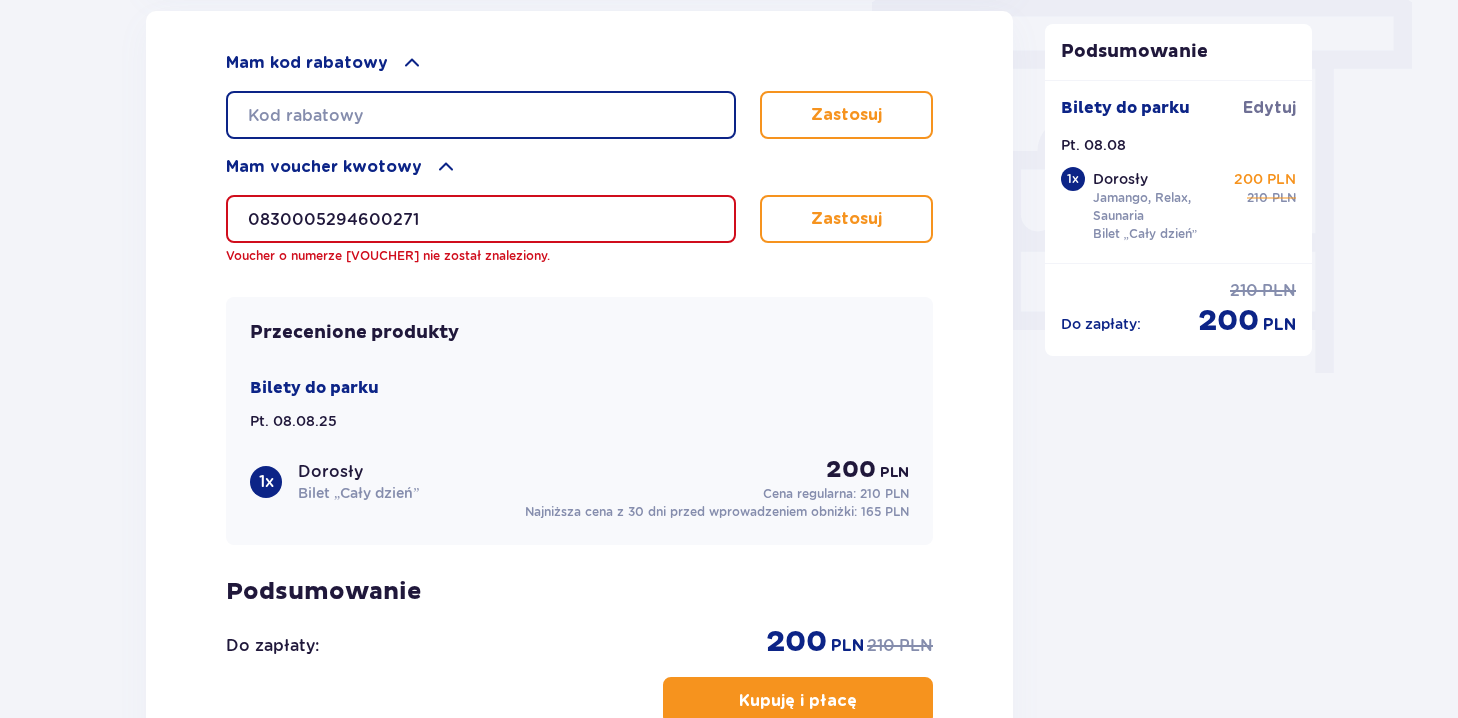 click at bounding box center [481, 115] 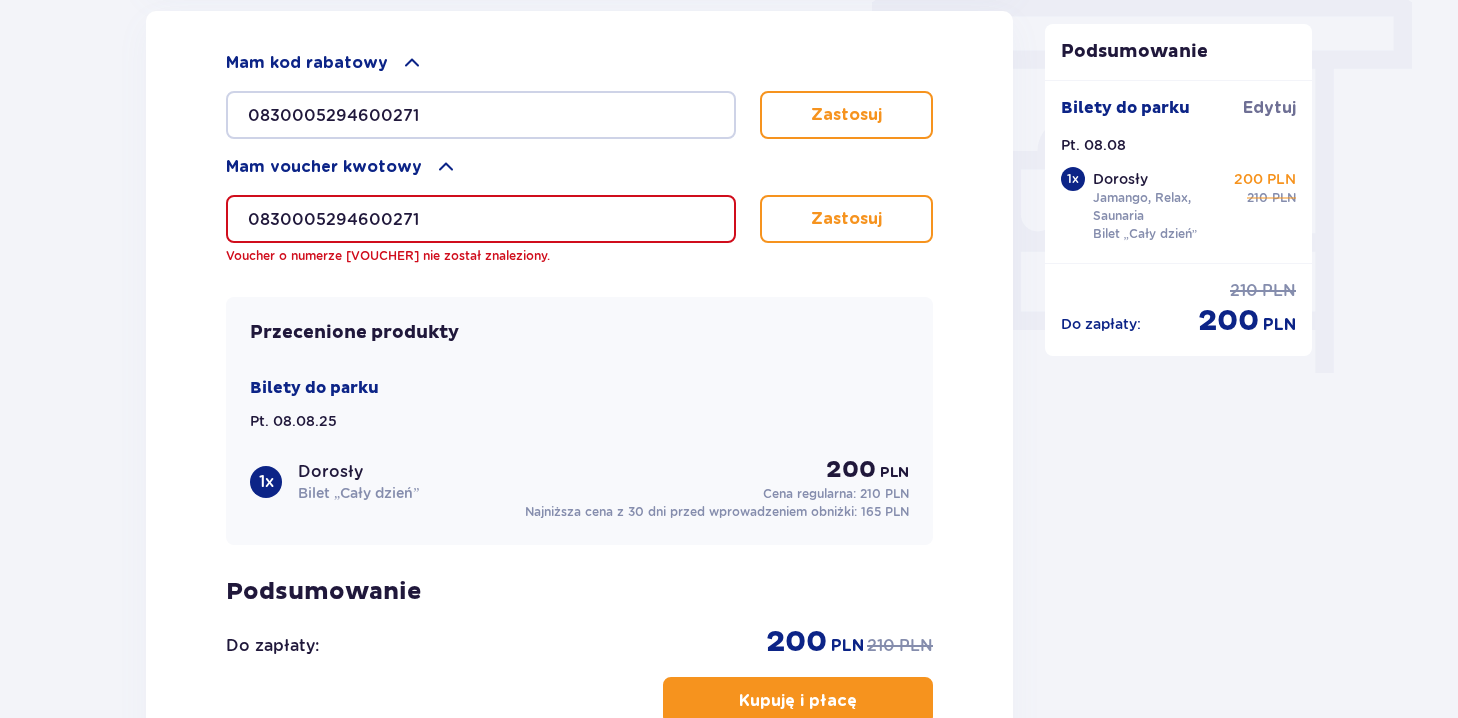 click on "Zastosuj" at bounding box center (846, 115) 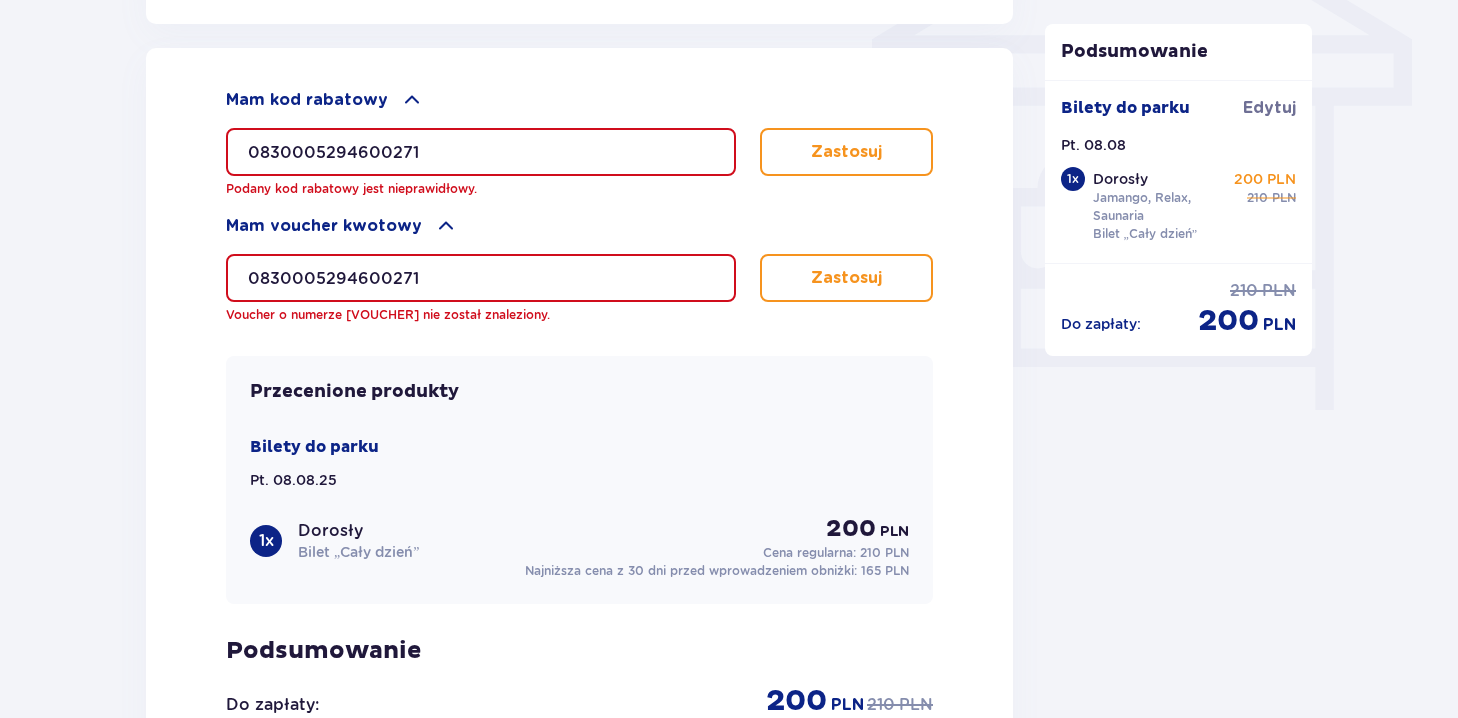 scroll, scrollTop: 1740, scrollLeft: 0, axis: vertical 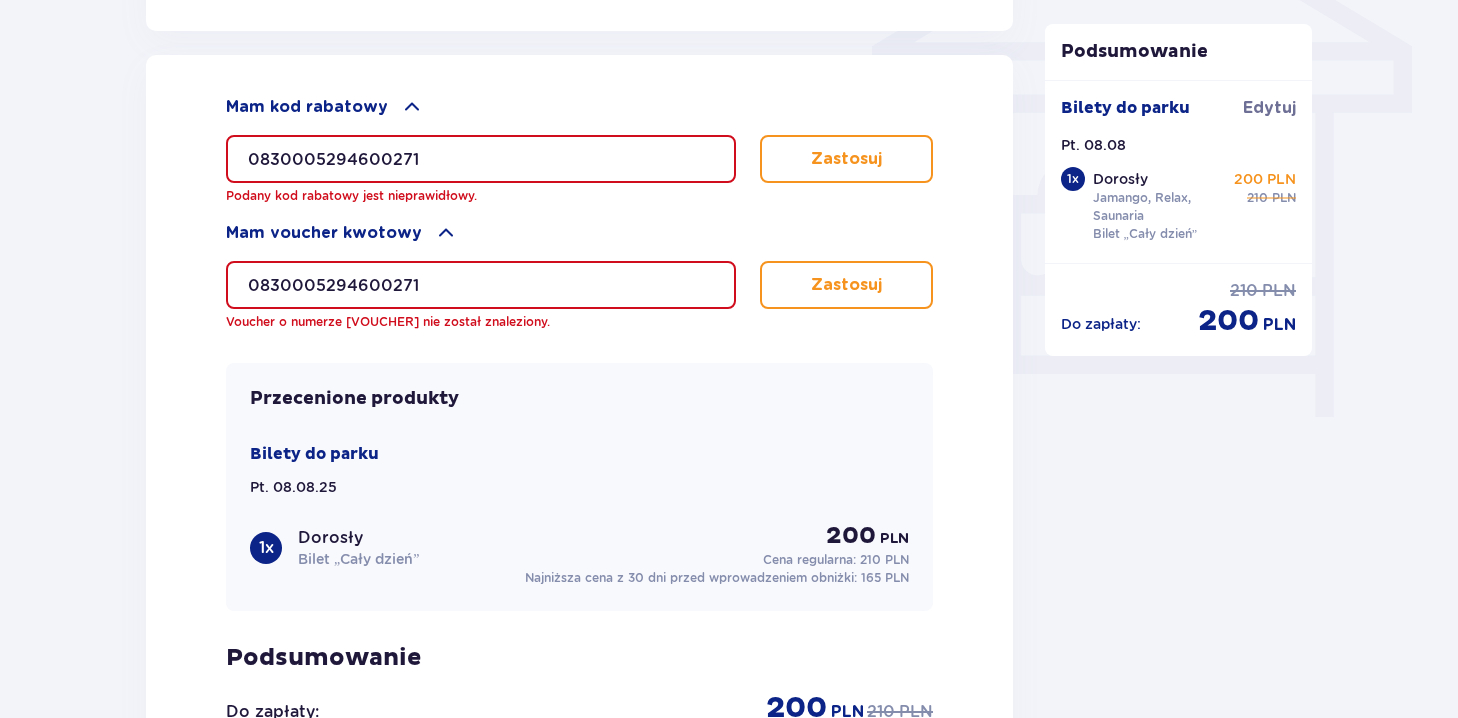 click on "0830005294600271" at bounding box center (481, 159) 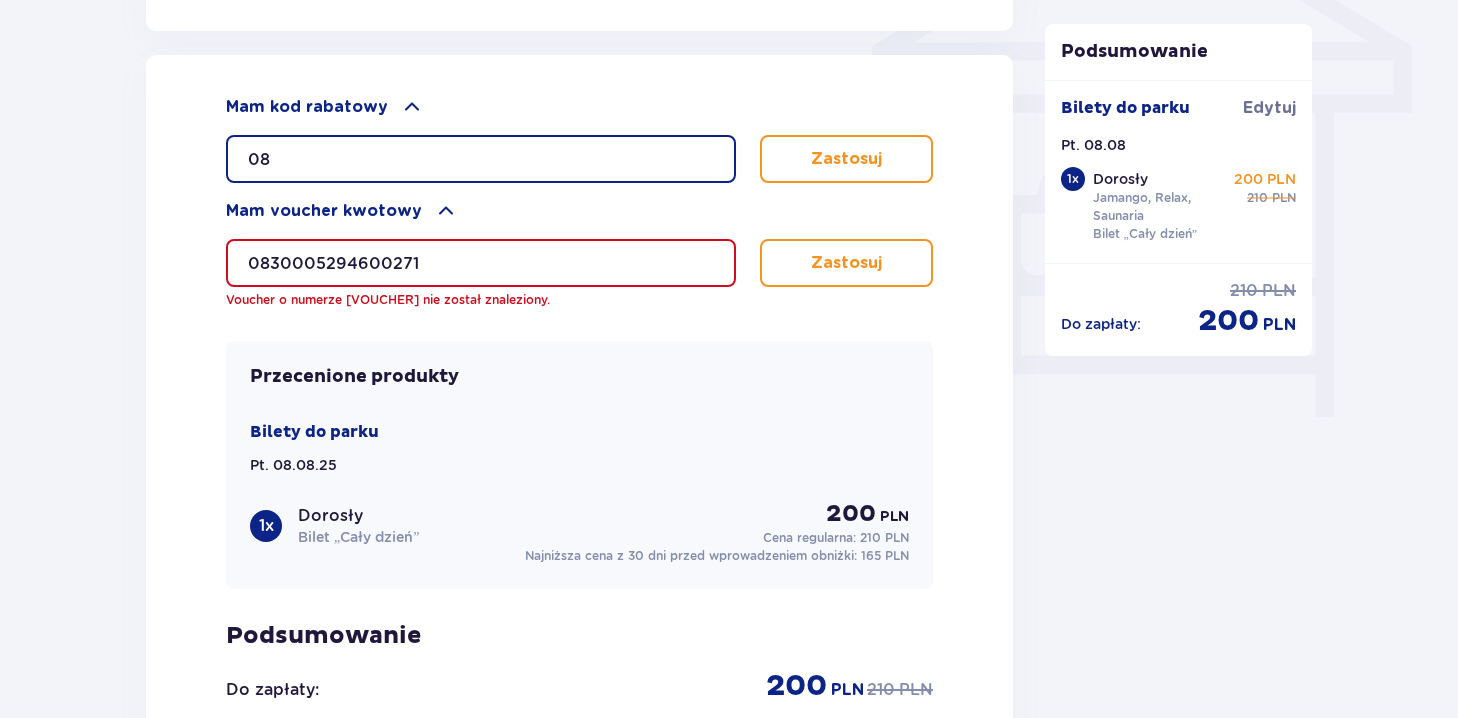 type on "0" 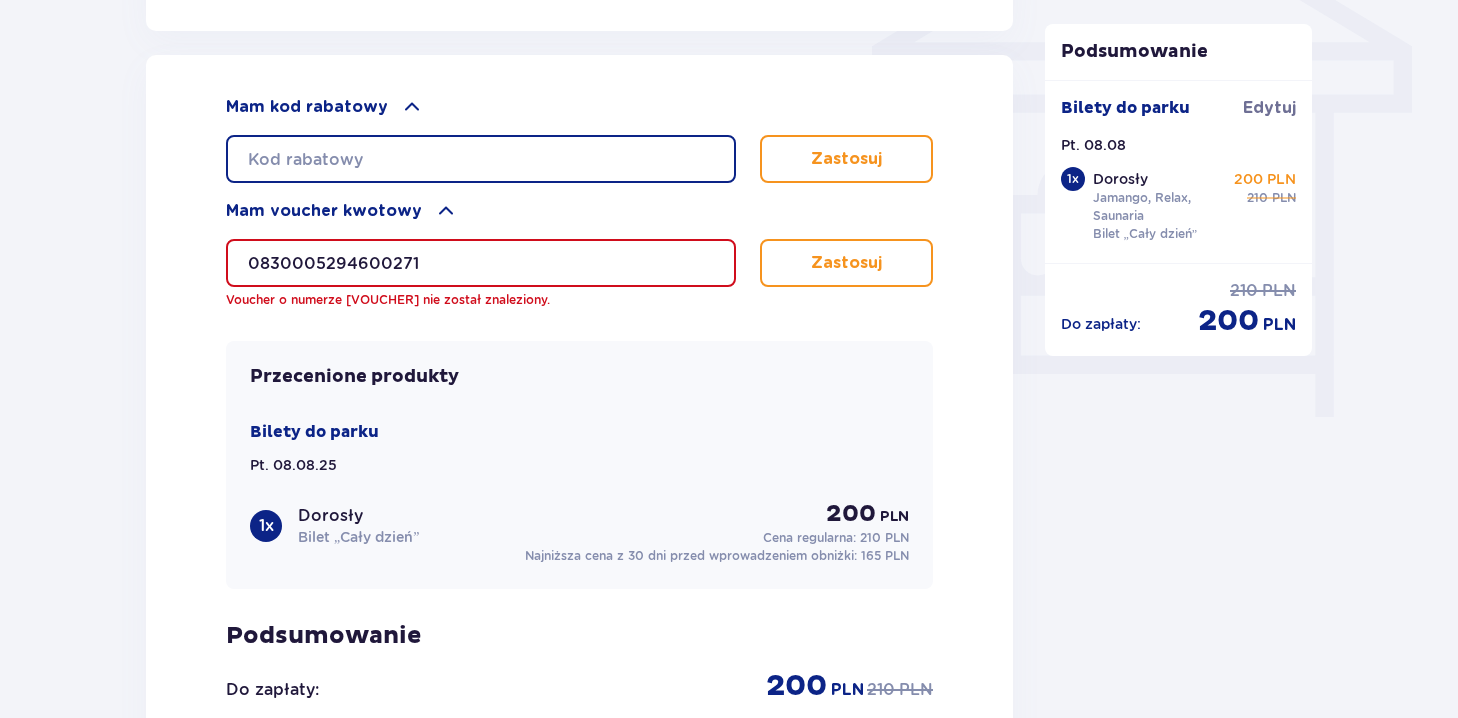 type 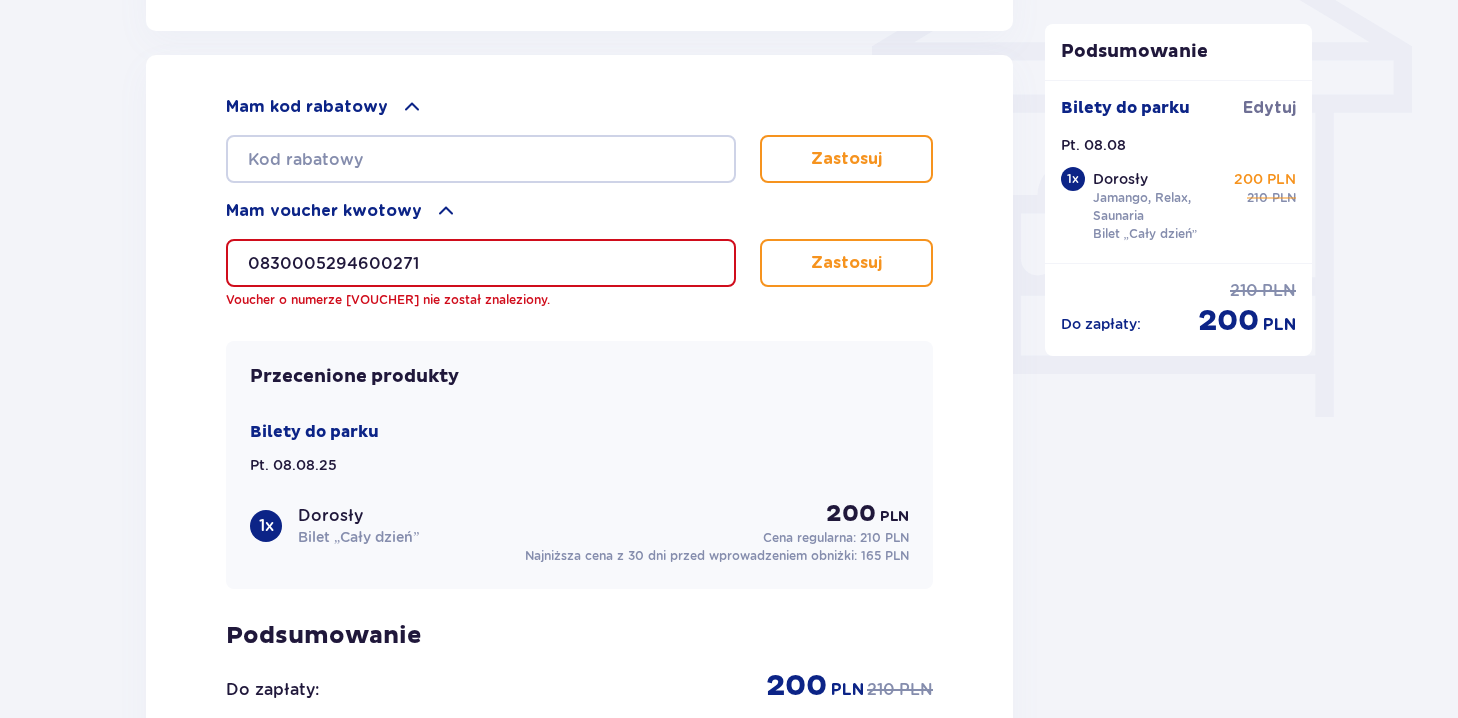 click on "0830005294600271" at bounding box center (481, 263) 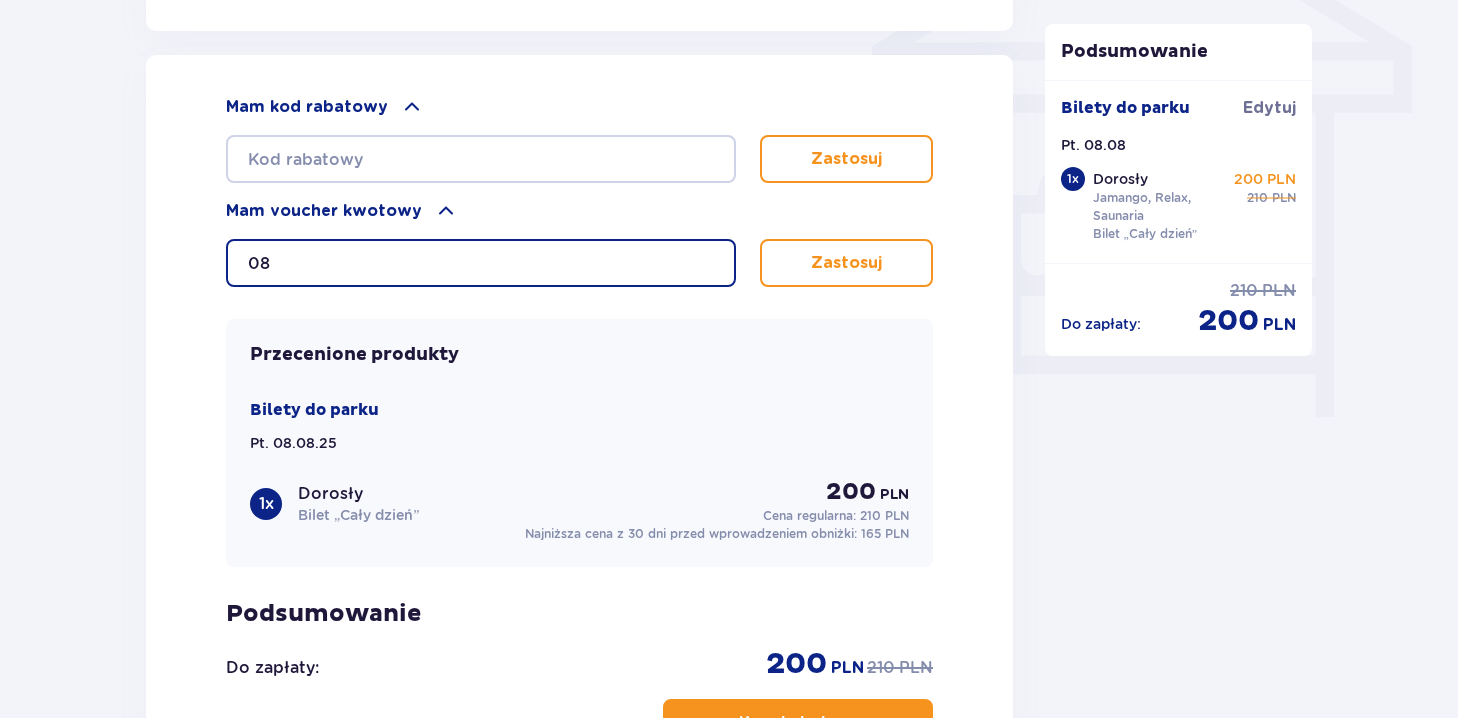 type on "0" 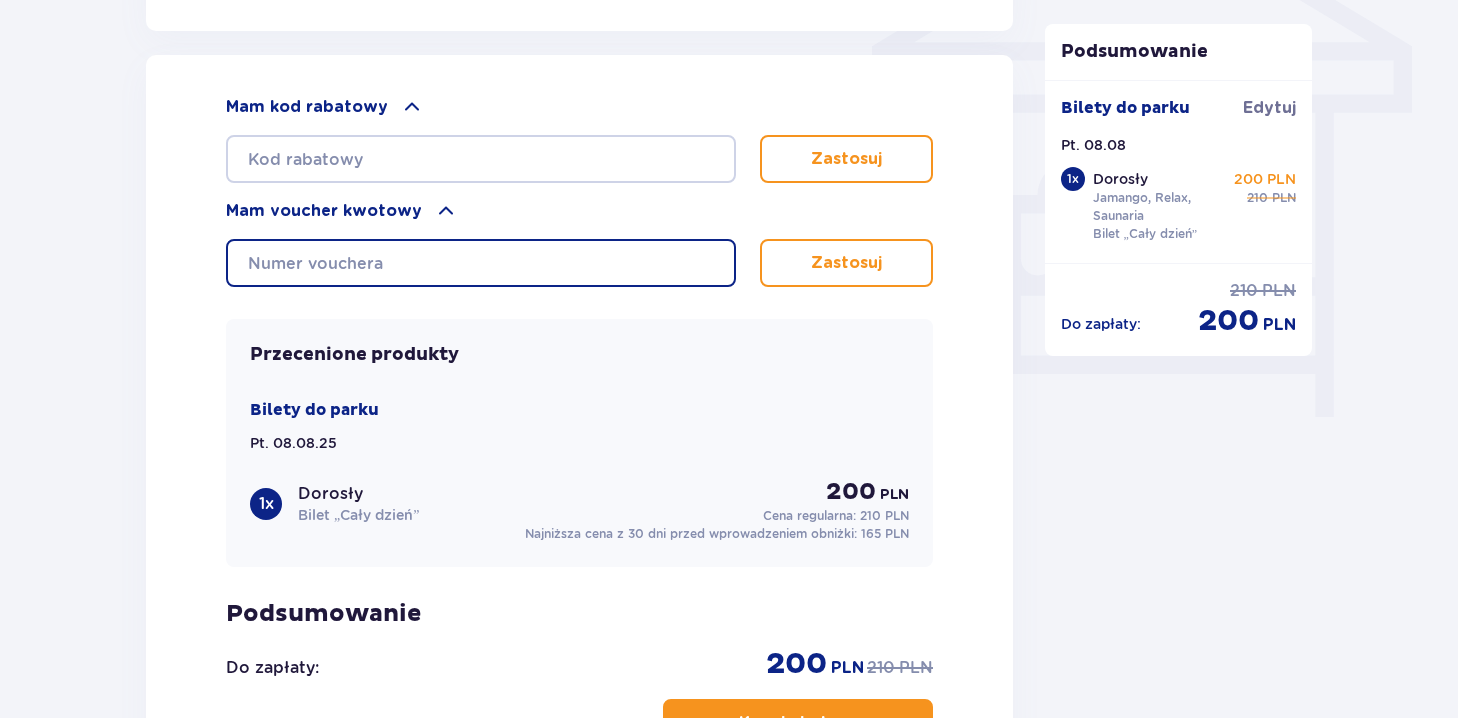 type 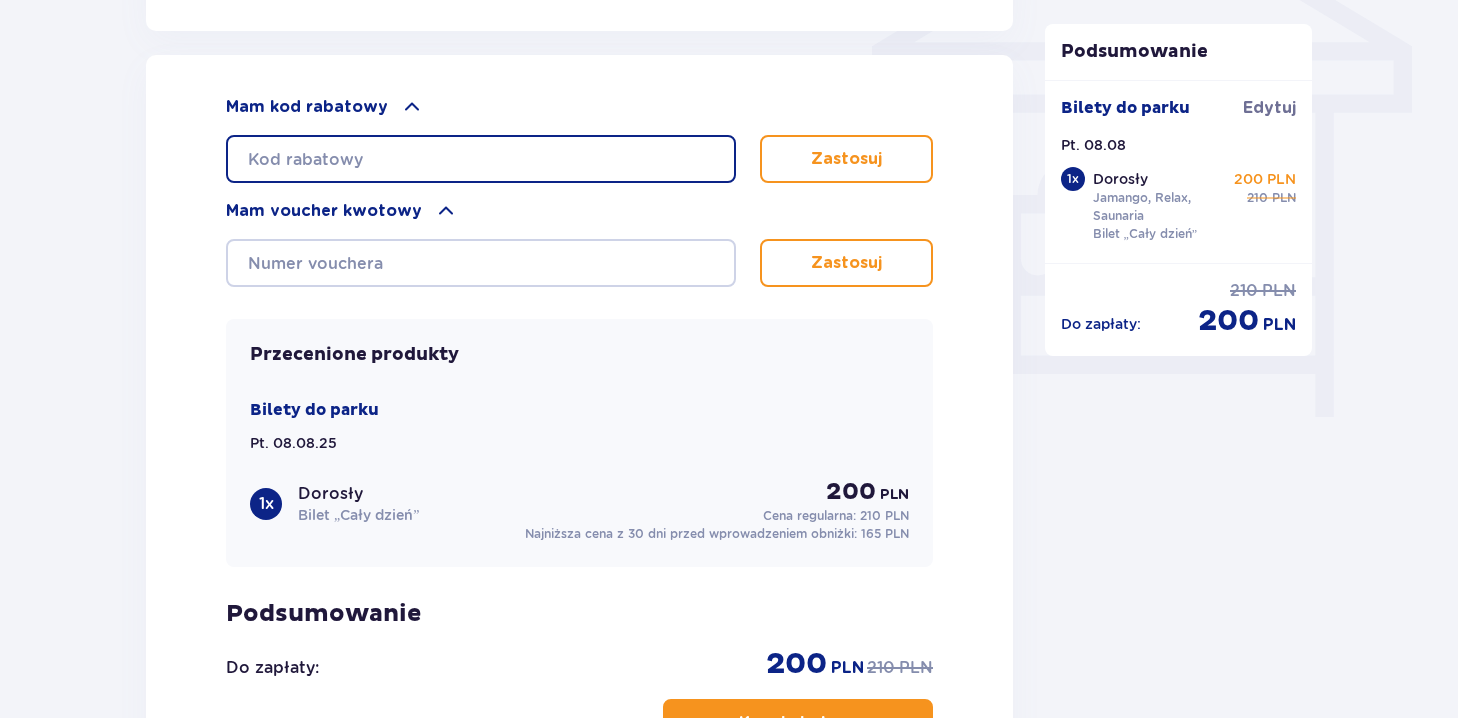 click at bounding box center (481, 159) 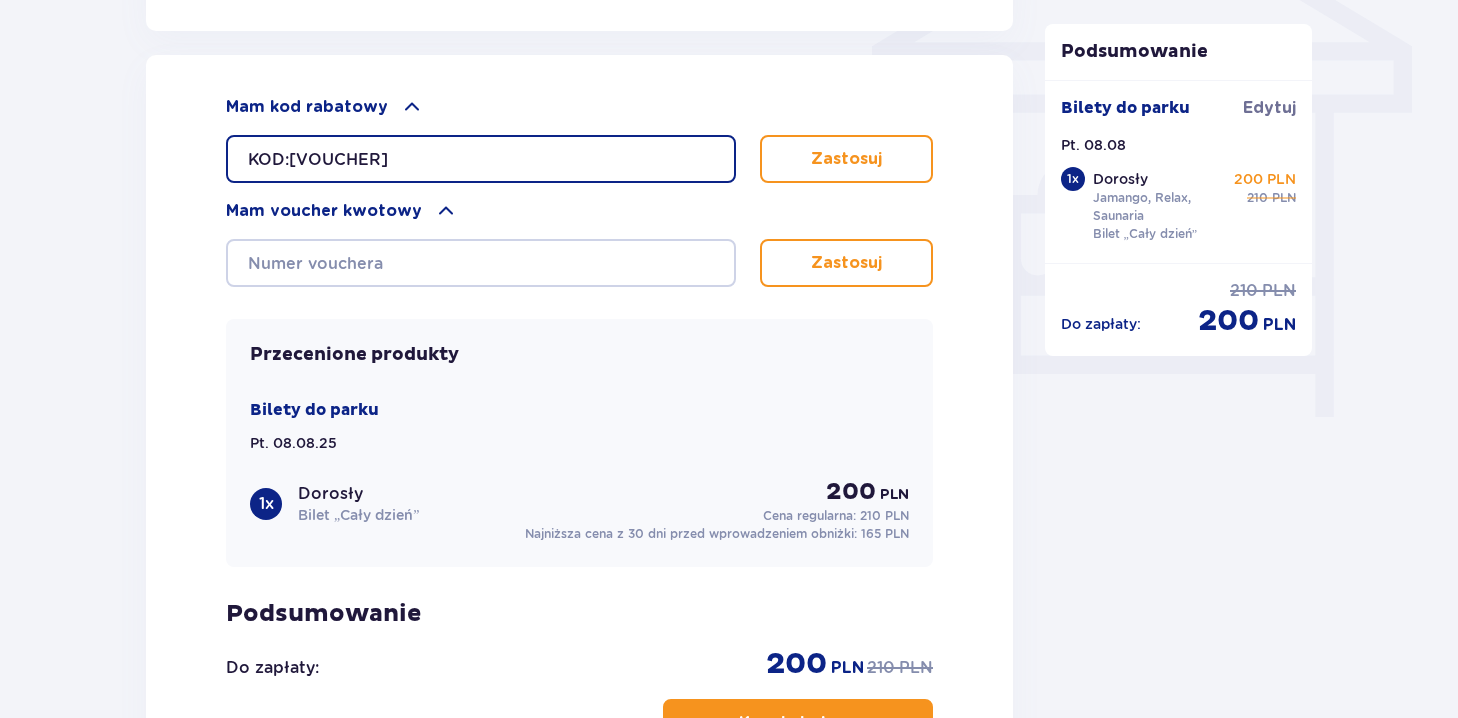 type on "KOD:0830005294600271" 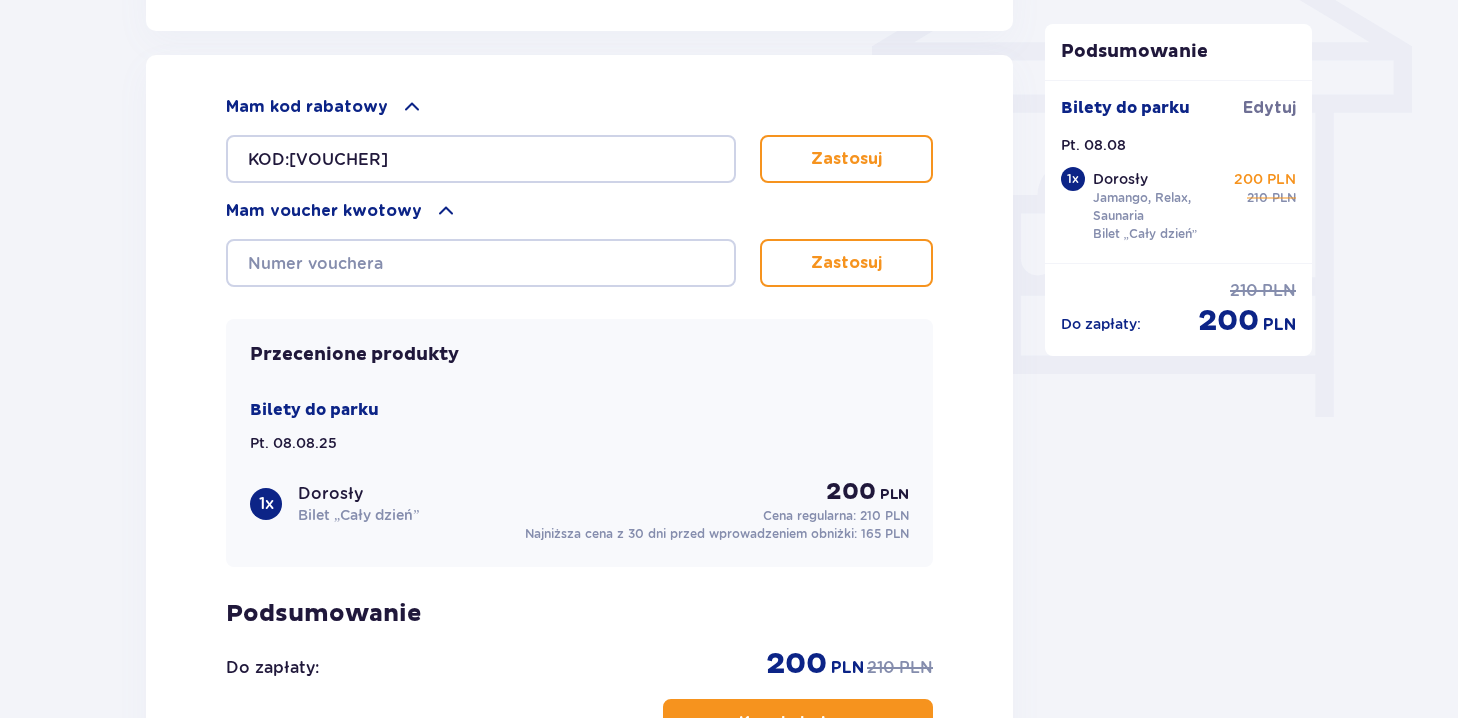 click on "Zastosuj" at bounding box center [846, 159] 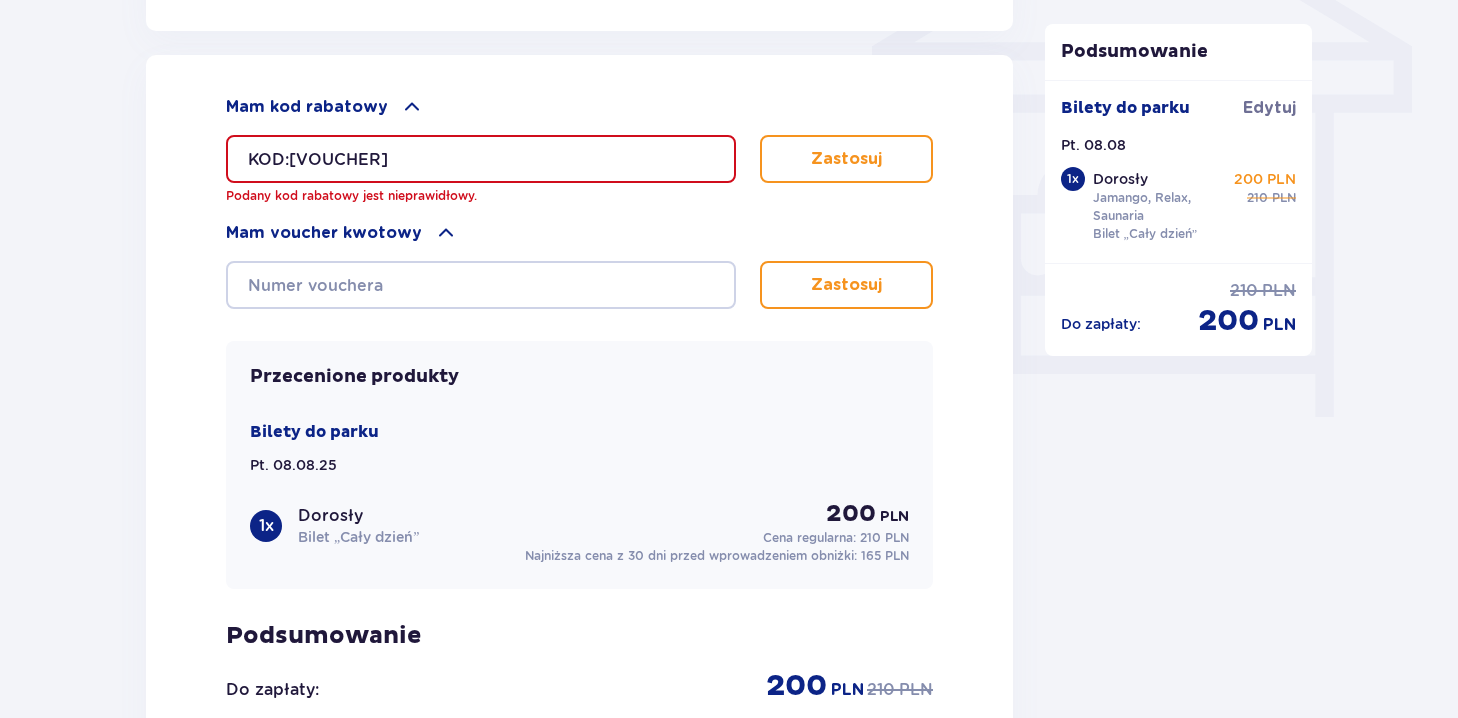 click on "KOD:0830005294600271" at bounding box center (481, 159) 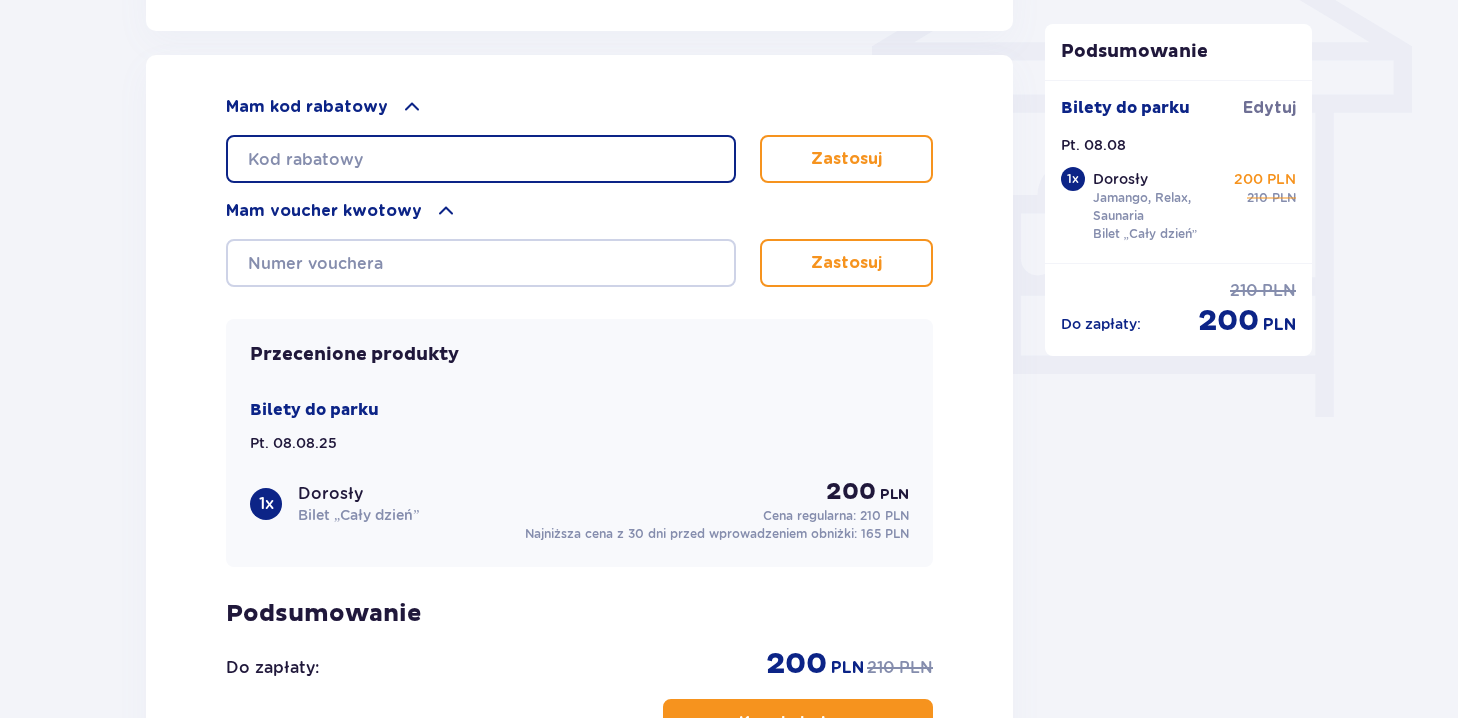 type 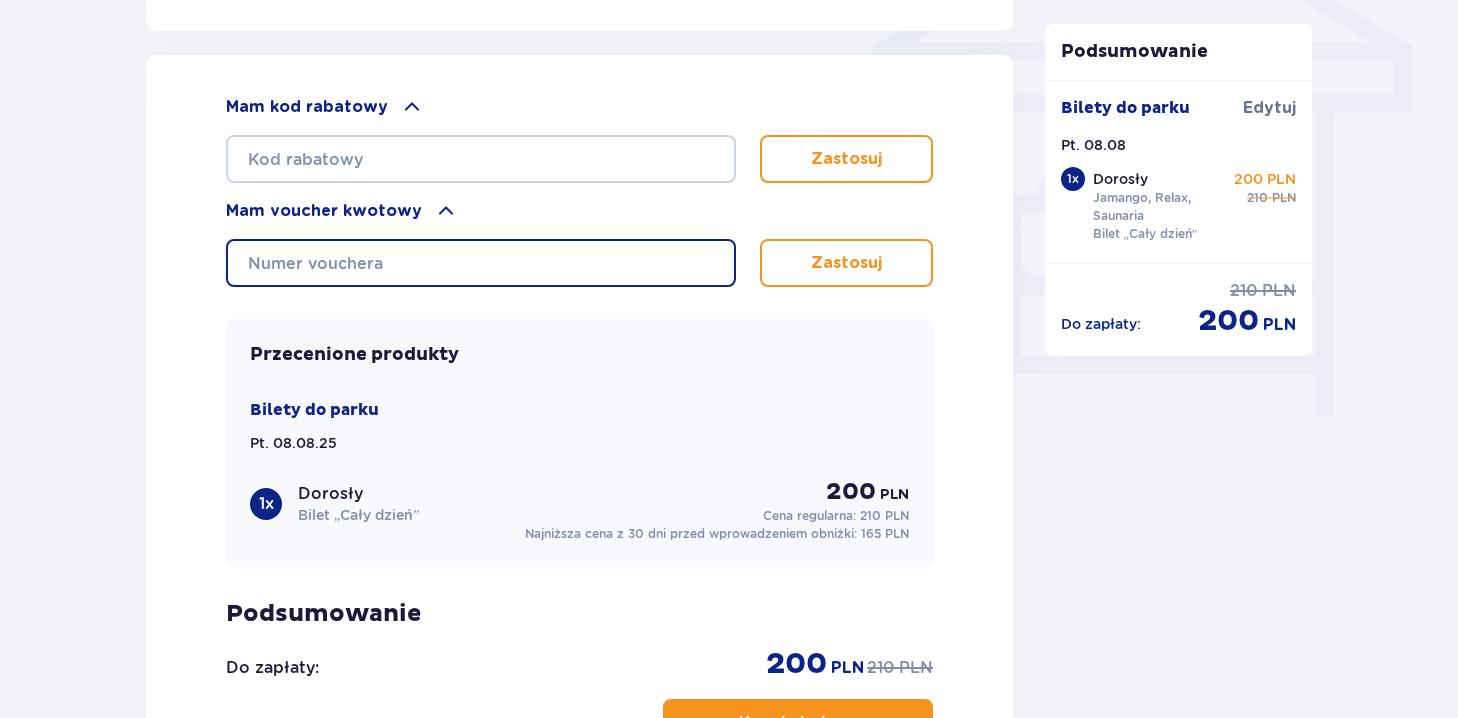 click at bounding box center [481, 263] 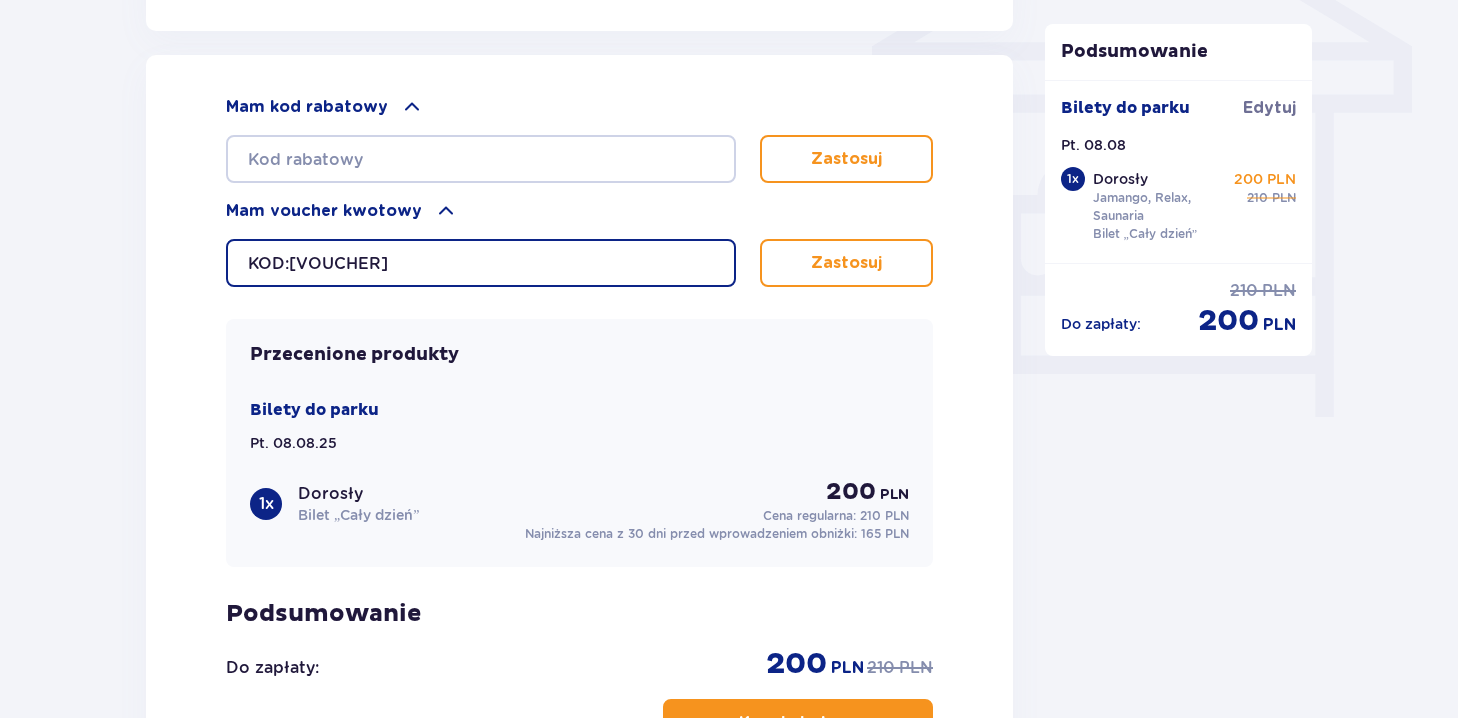 type on "KOD:0830005294600271" 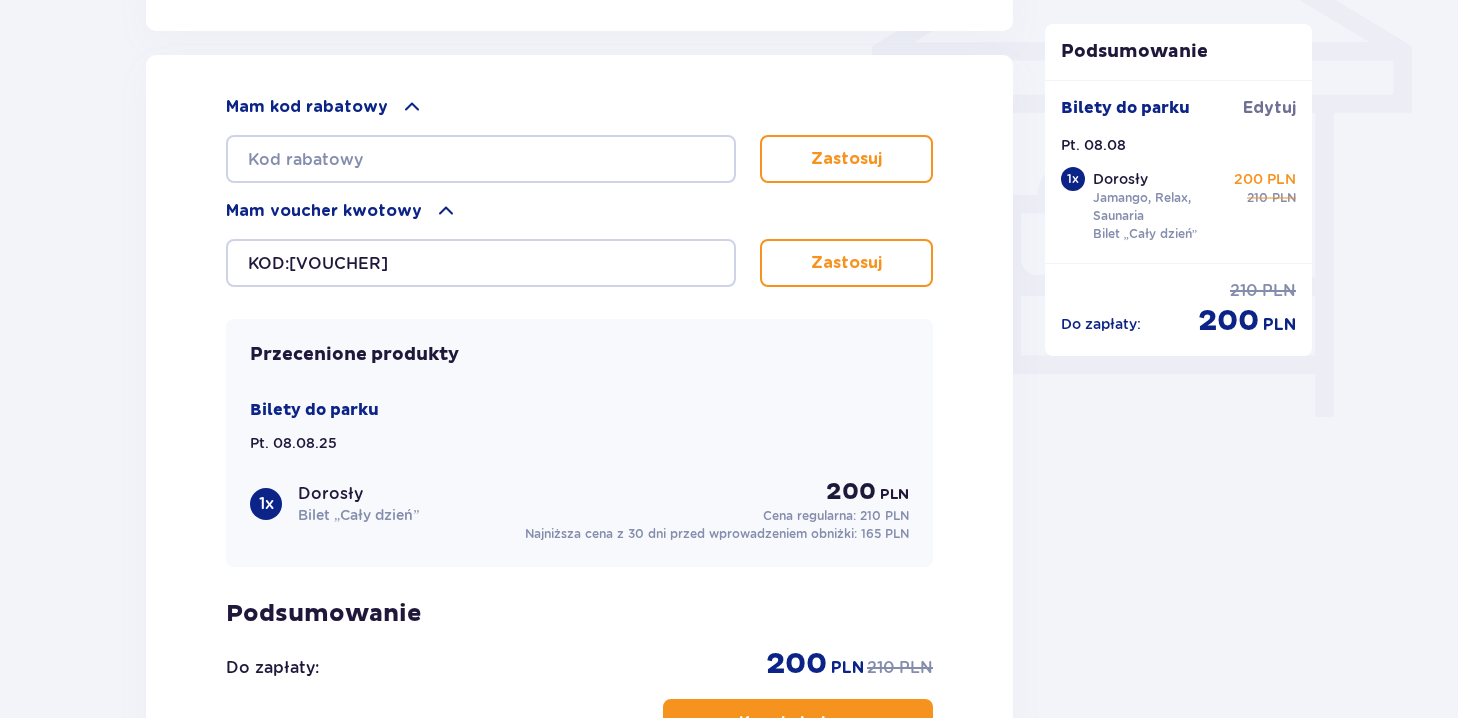 click on "Zastosuj" at bounding box center [846, 263] 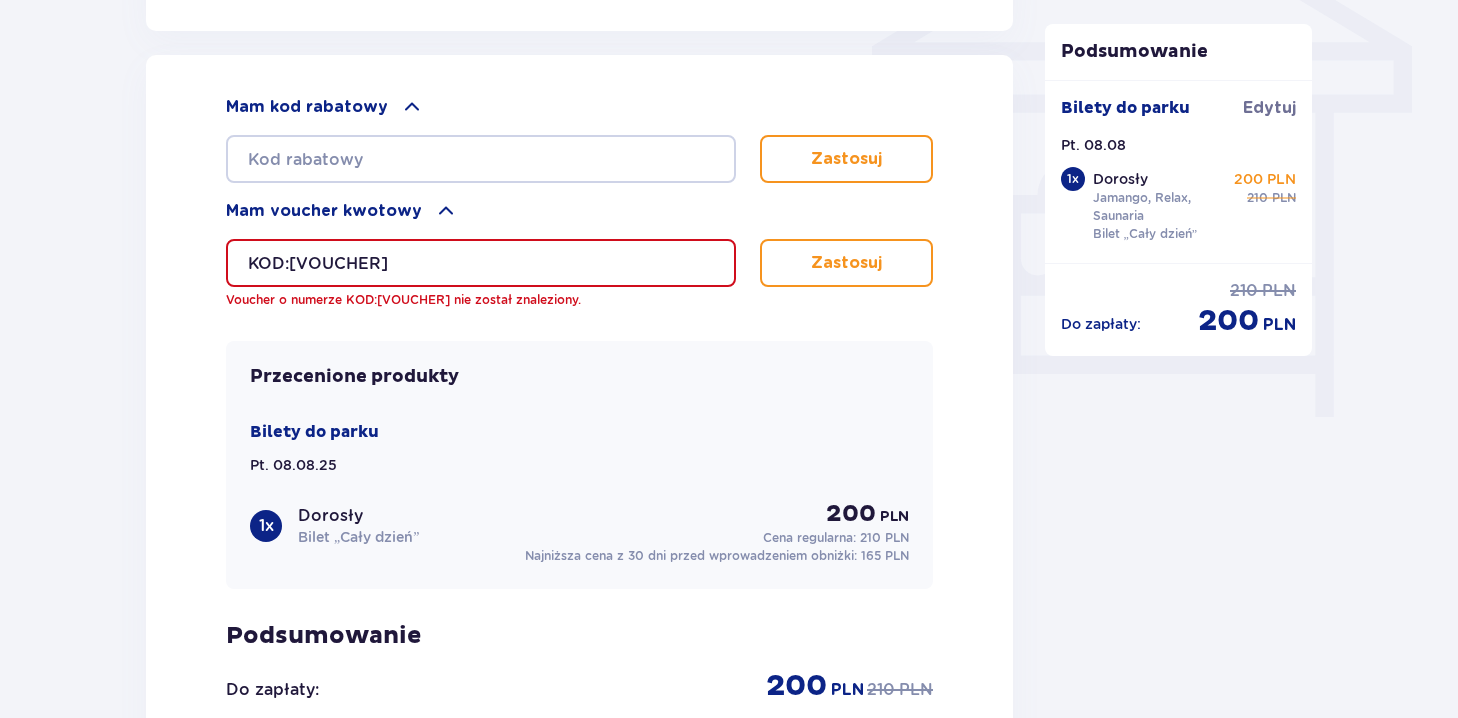 drag, startPoint x: 530, startPoint y: 272, endPoint x: 160, endPoint y: 262, distance: 370.1351 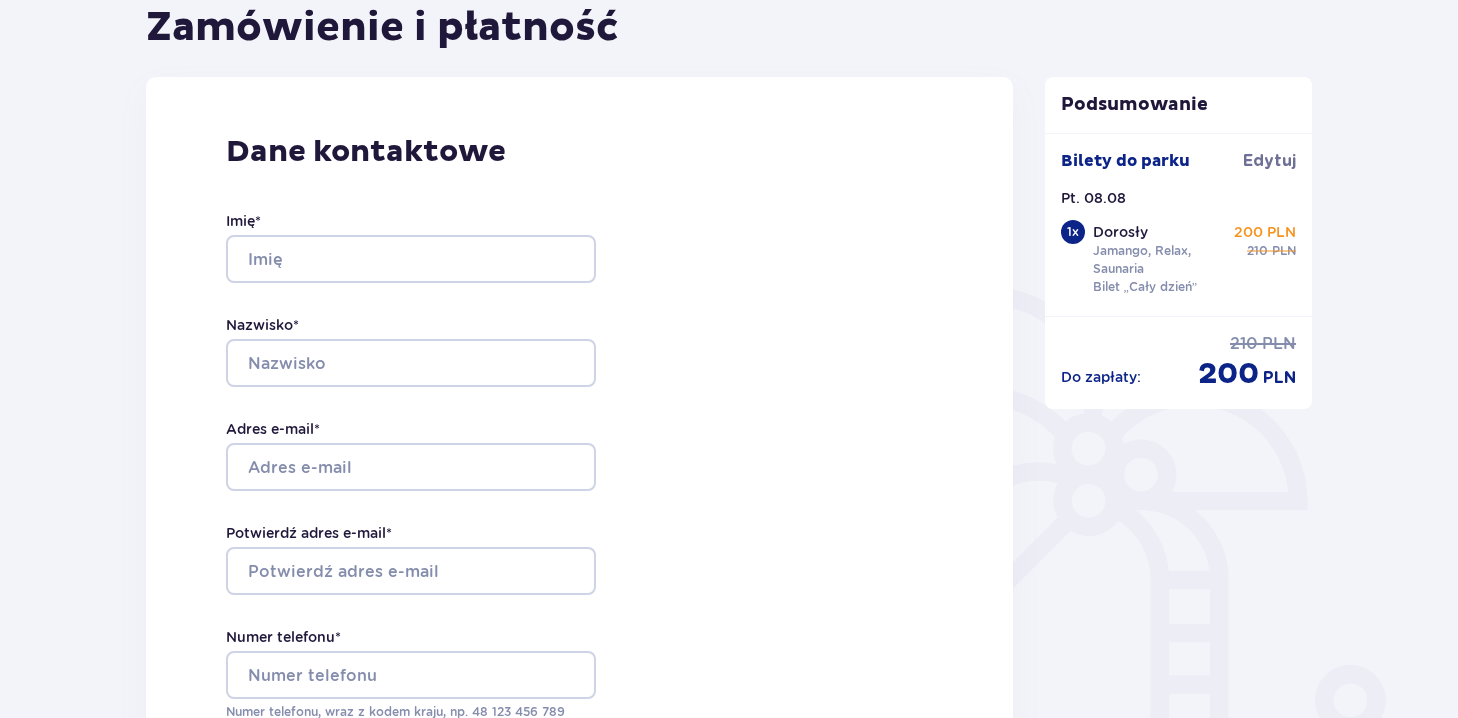 scroll, scrollTop: 0, scrollLeft: 0, axis: both 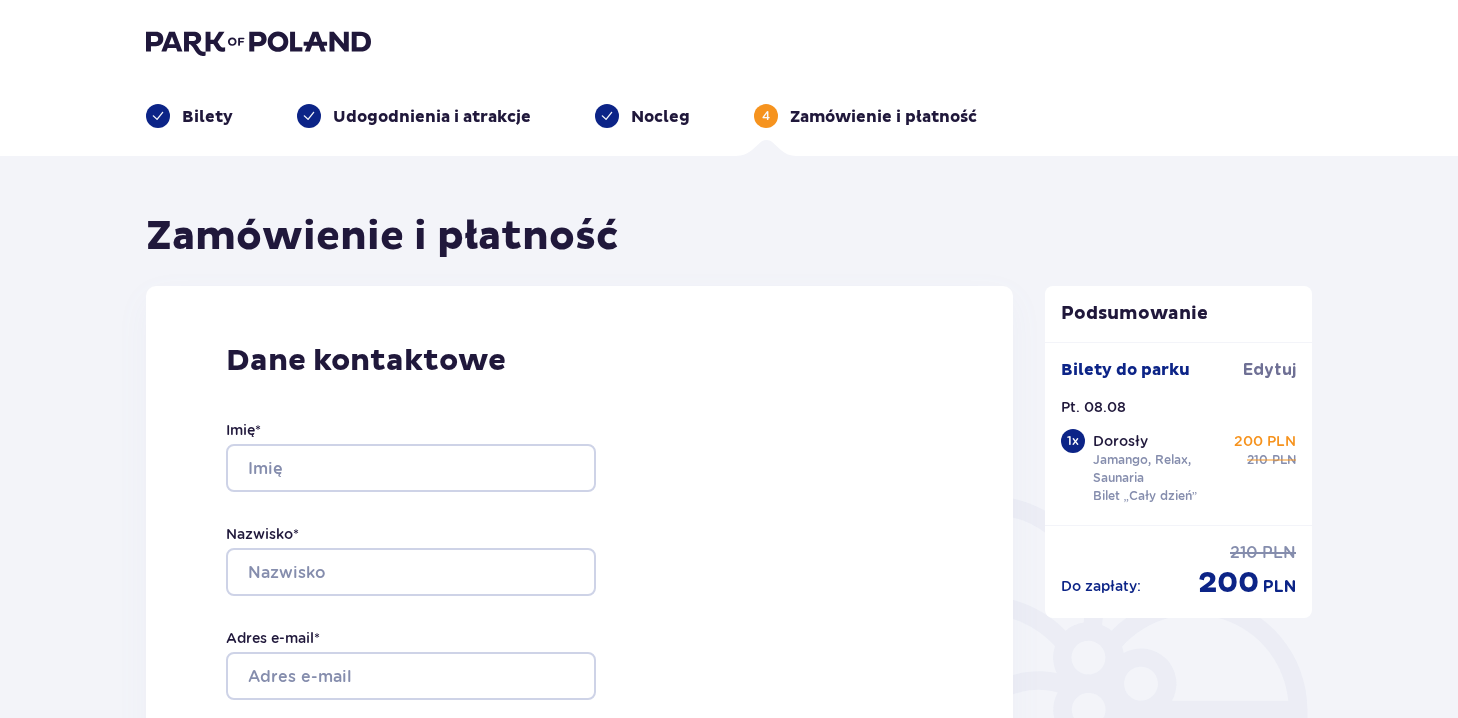type 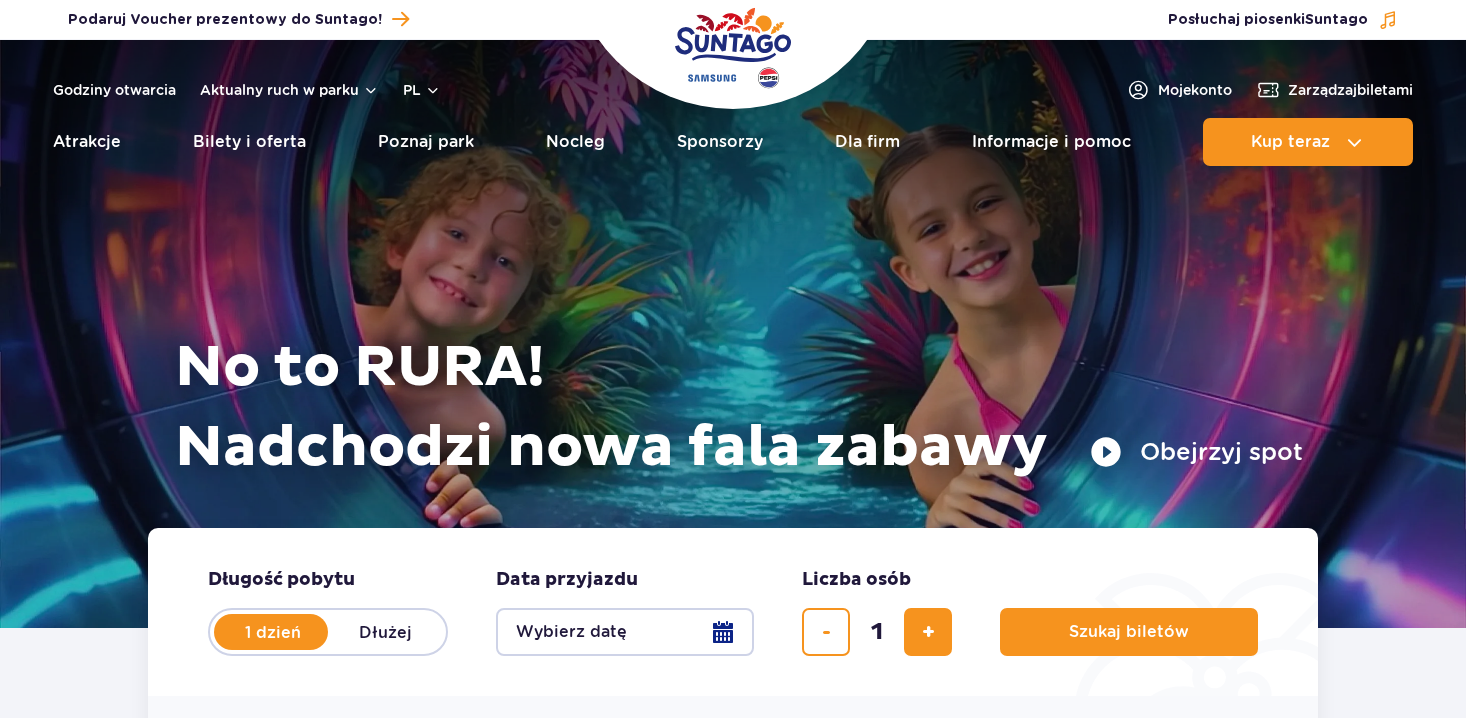scroll, scrollTop: 0, scrollLeft: 0, axis: both 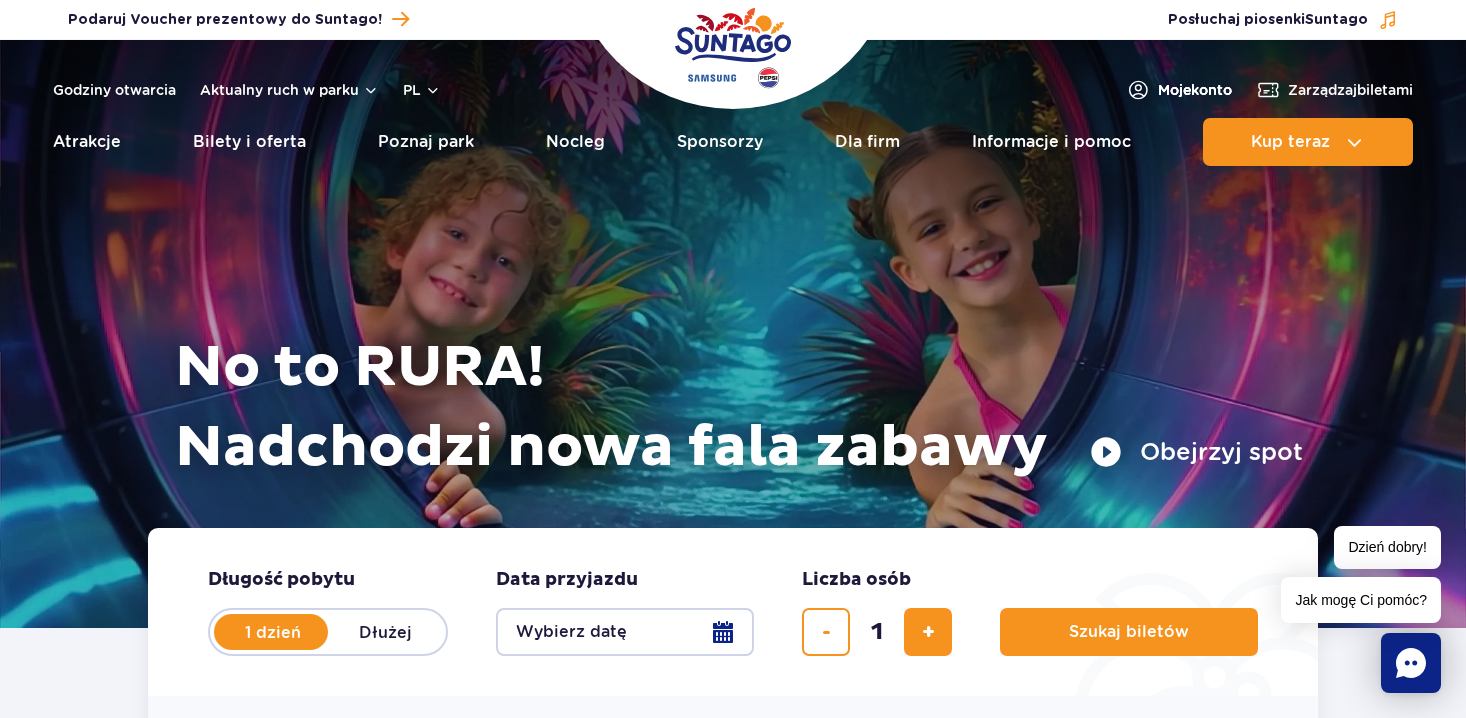 click on "Moje  konto" at bounding box center [1195, 90] 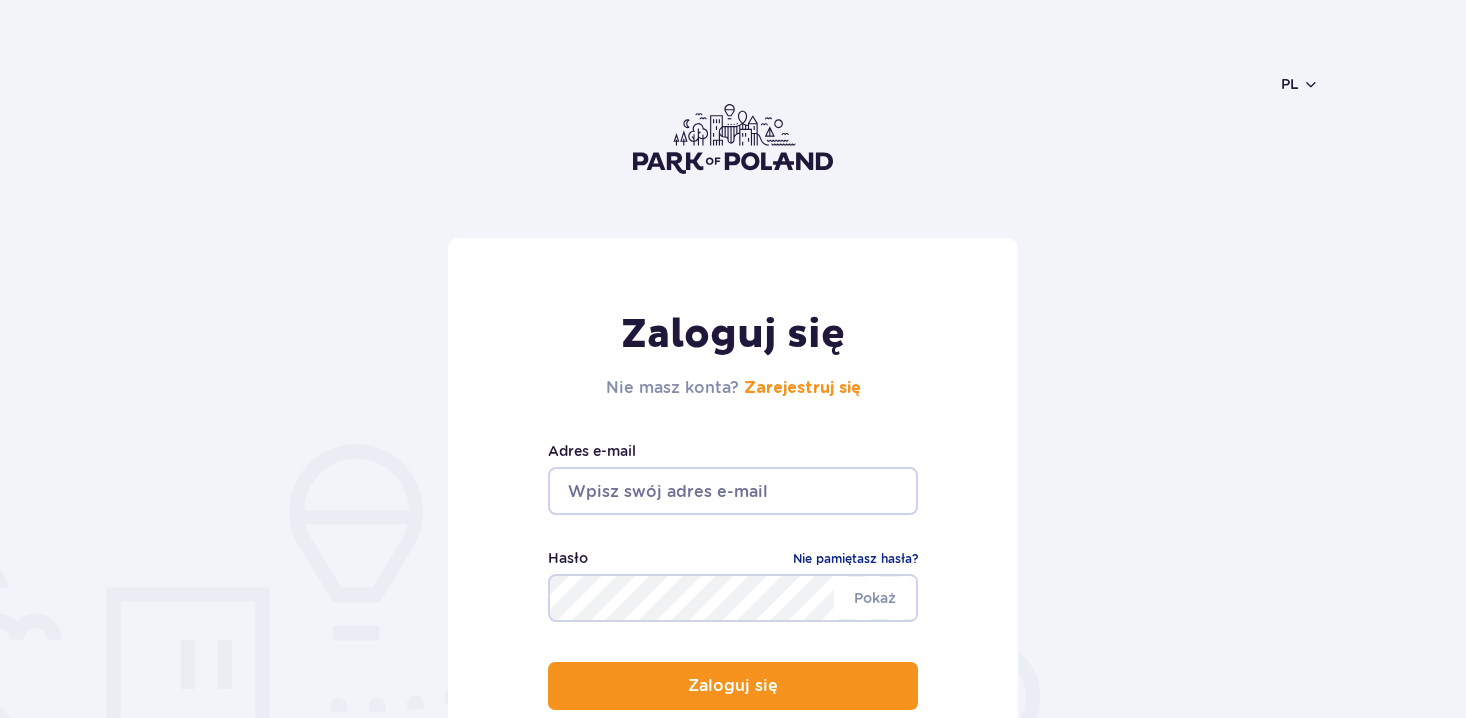 scroll, scrollTop: 0, scrollLeft: 0, axis: both 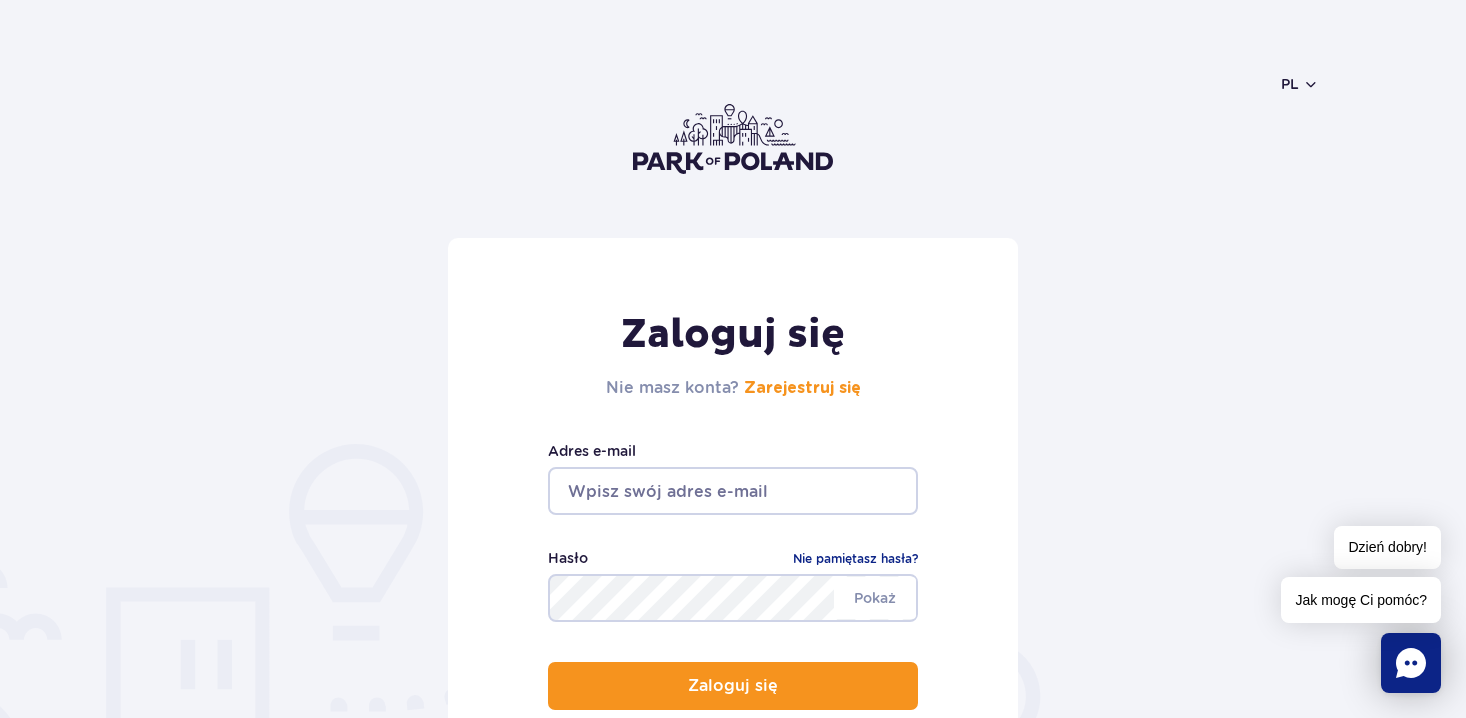 type on "[EMAIL]" 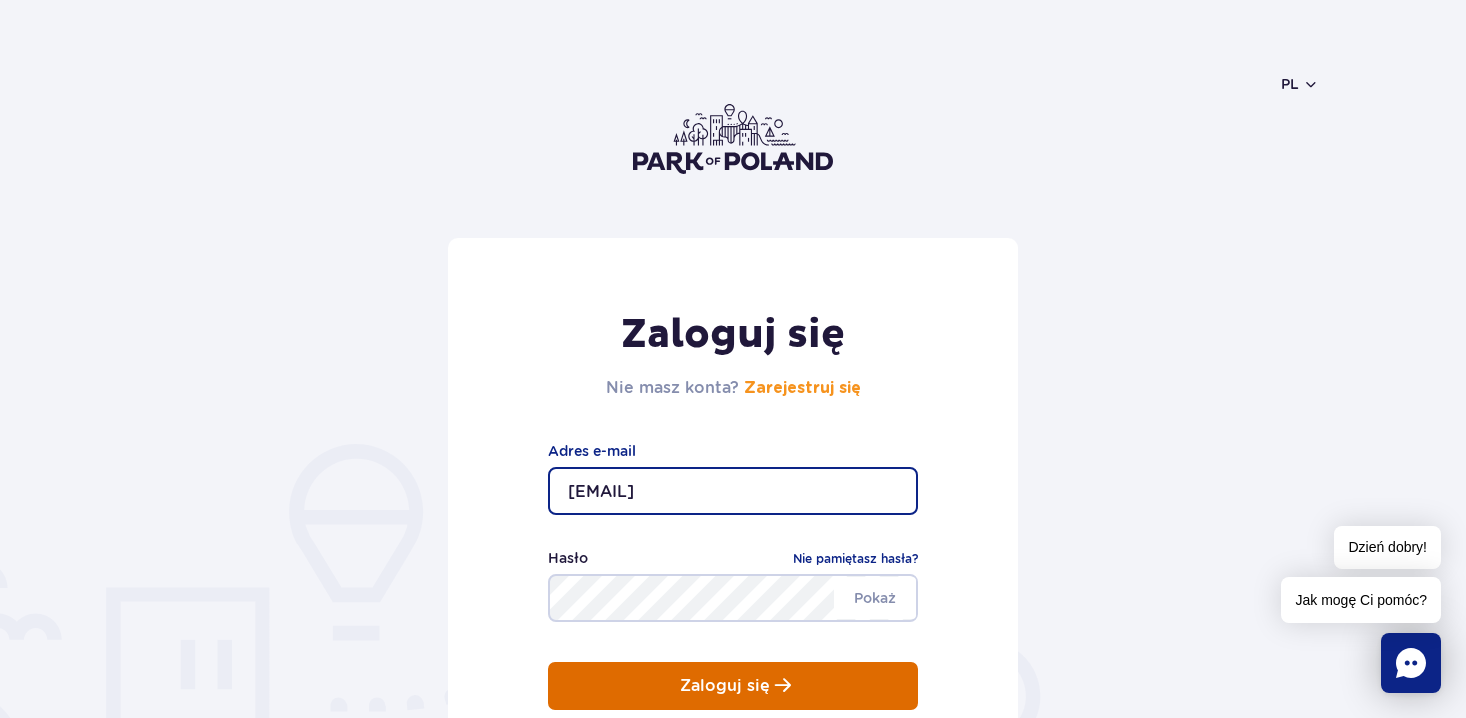 click on "Zaloguj się" at bounding box center [725, 686] 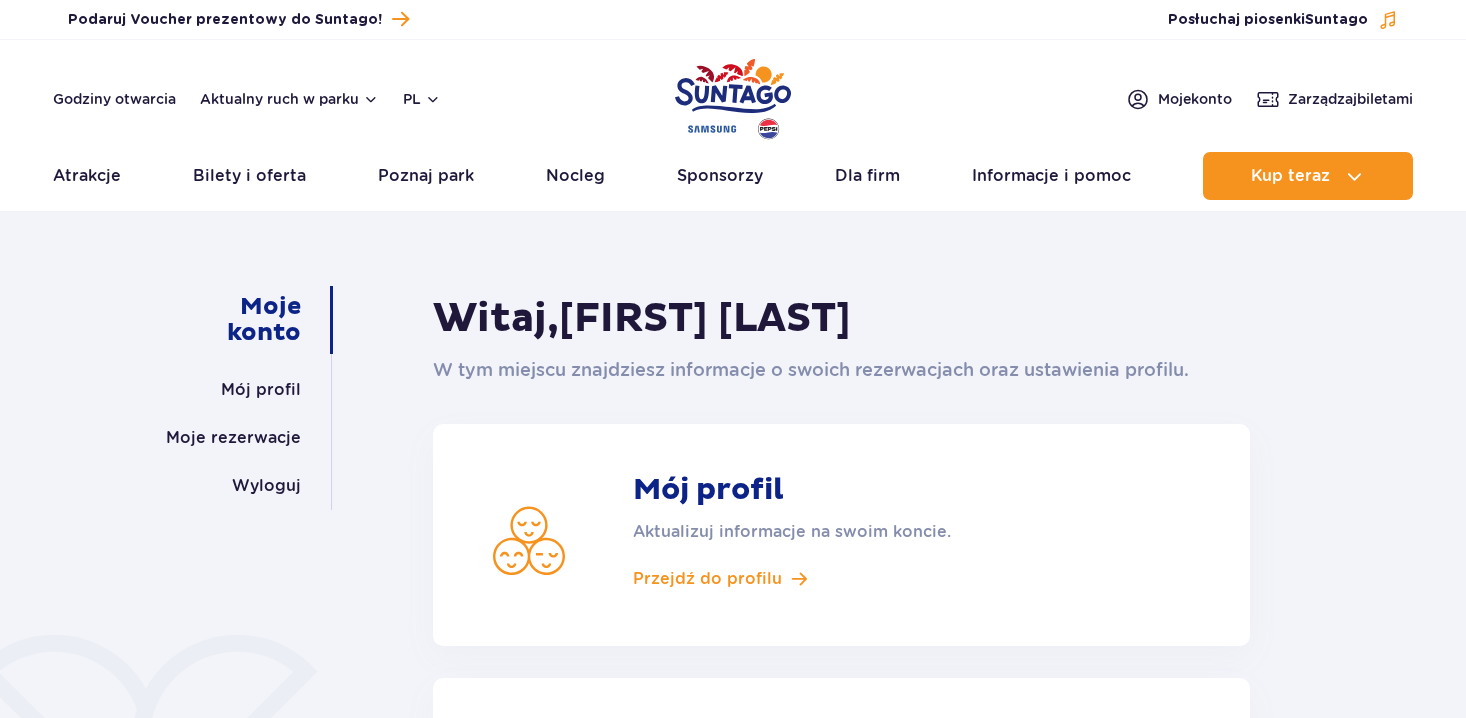 scroll, scrollTop: 0, scrollLeft: 0, axis: both 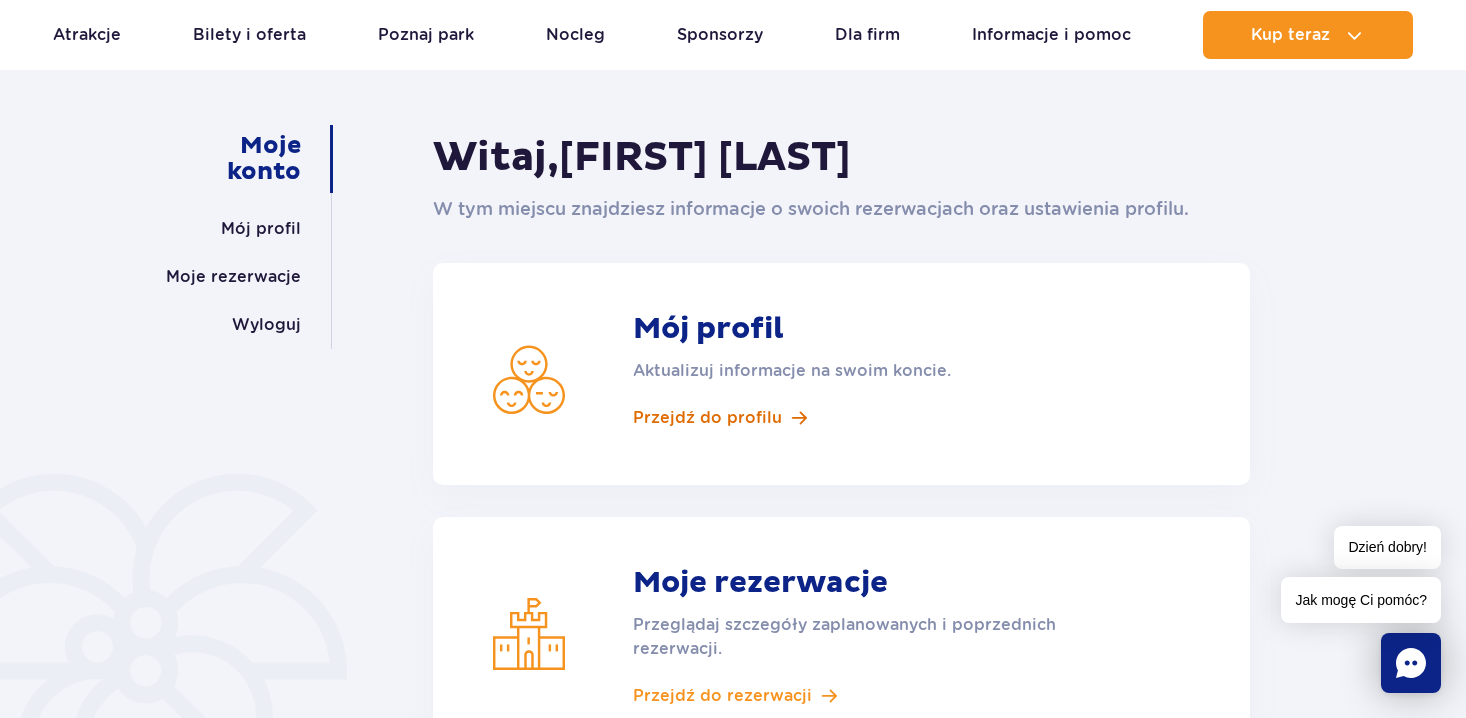 click on "Przejdź do profilu" at bounding box center (707, 418) 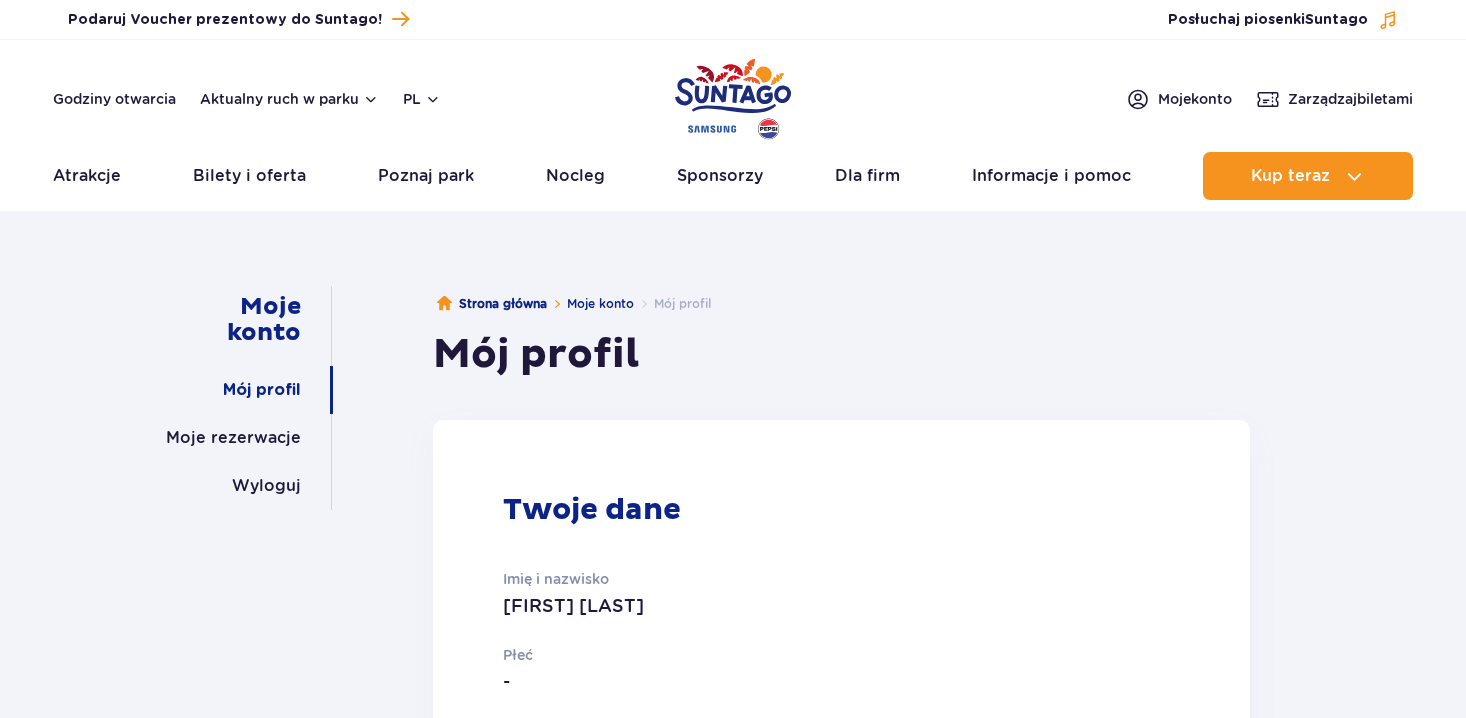 scroll, scrollTop: 0, scrollLeft: 0, axis: both 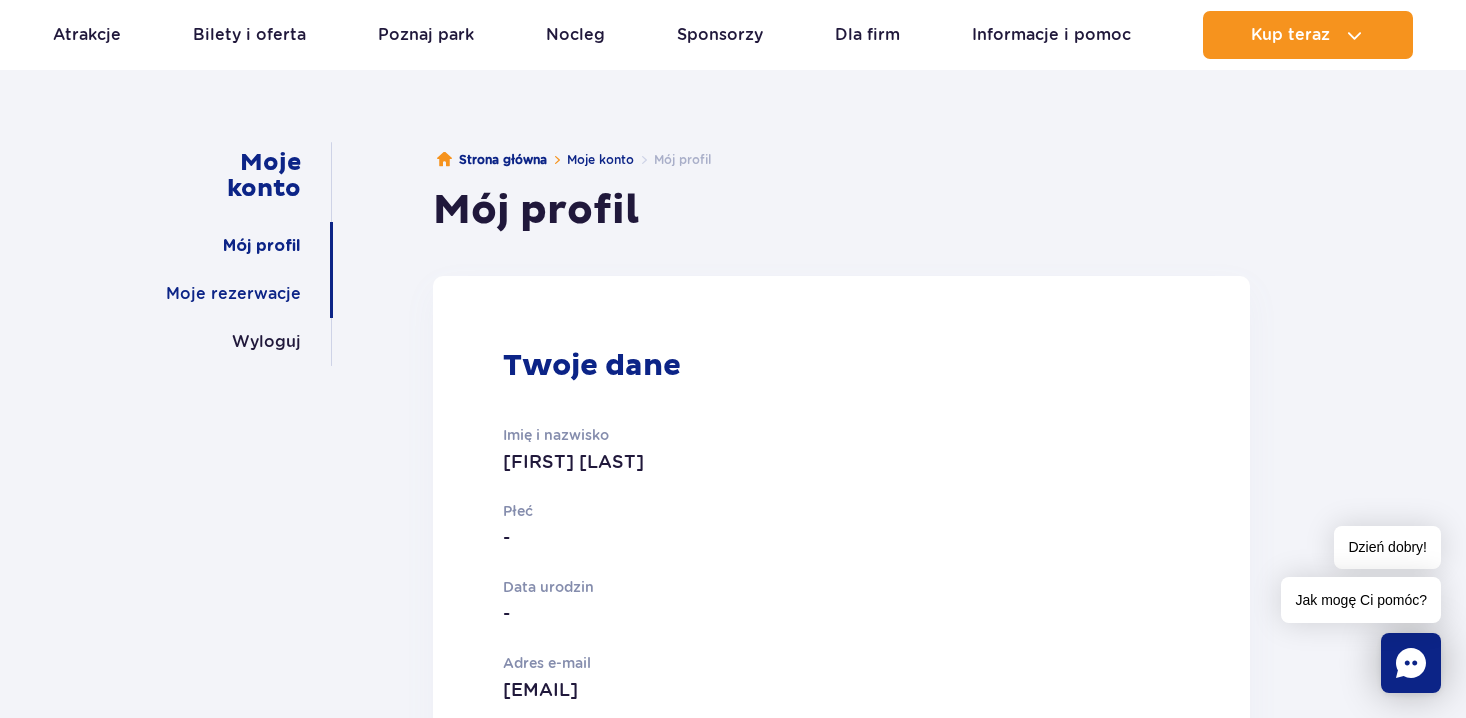 click on "Moje rezerwacje" at bounding box center [233, 294] 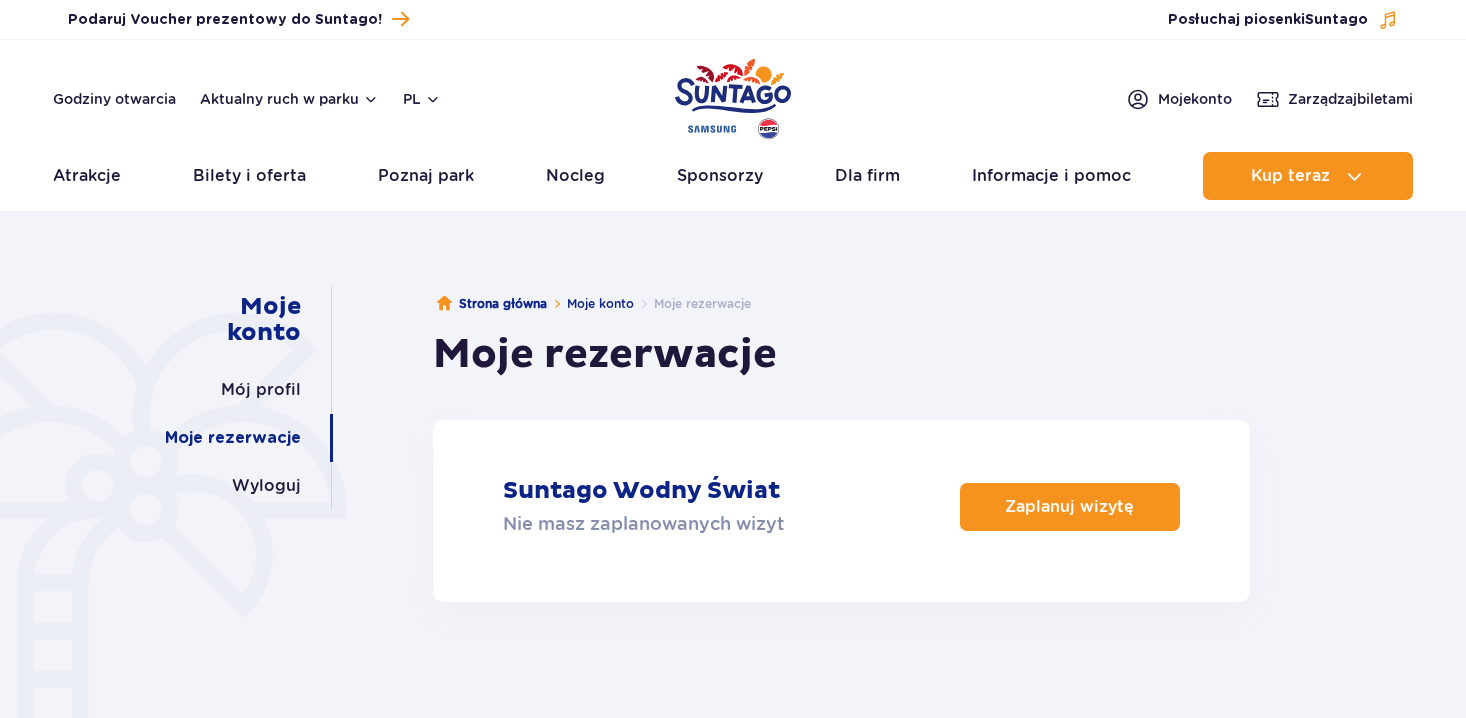 scroll, scrollTop: 0, scrollLeft: 0, axis: both 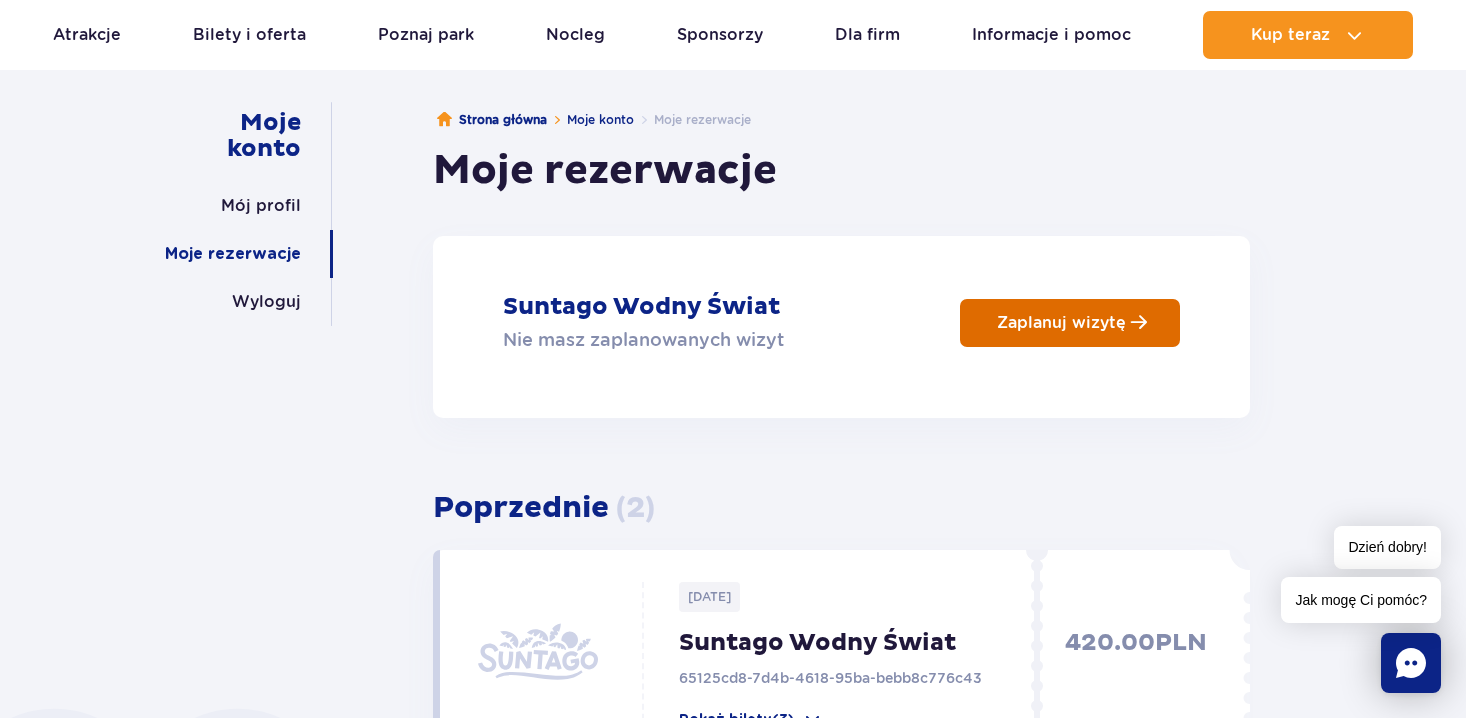 click on "Zaplanuj wizytę" at bounding box center [1070, 323] 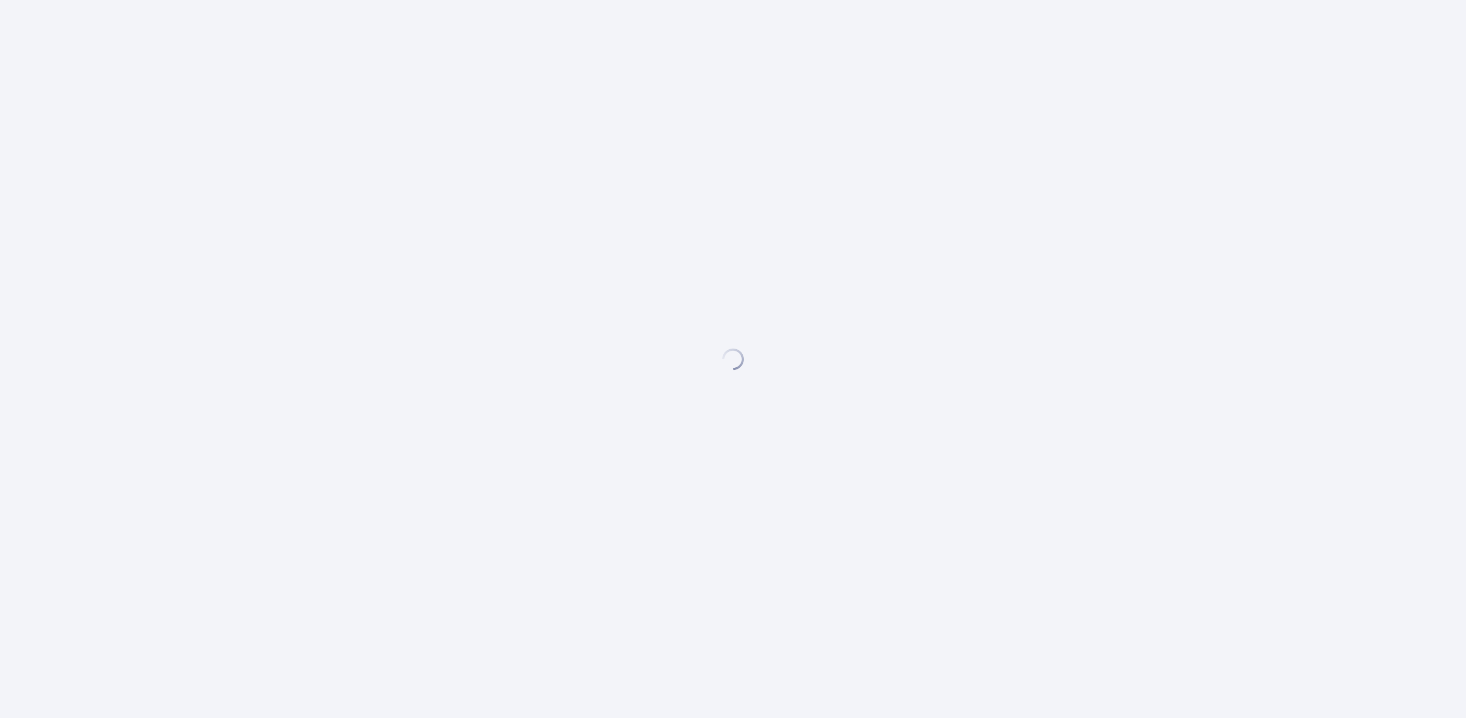 scroll, scrollTop: 0, scrollLeft: 0, axis: both 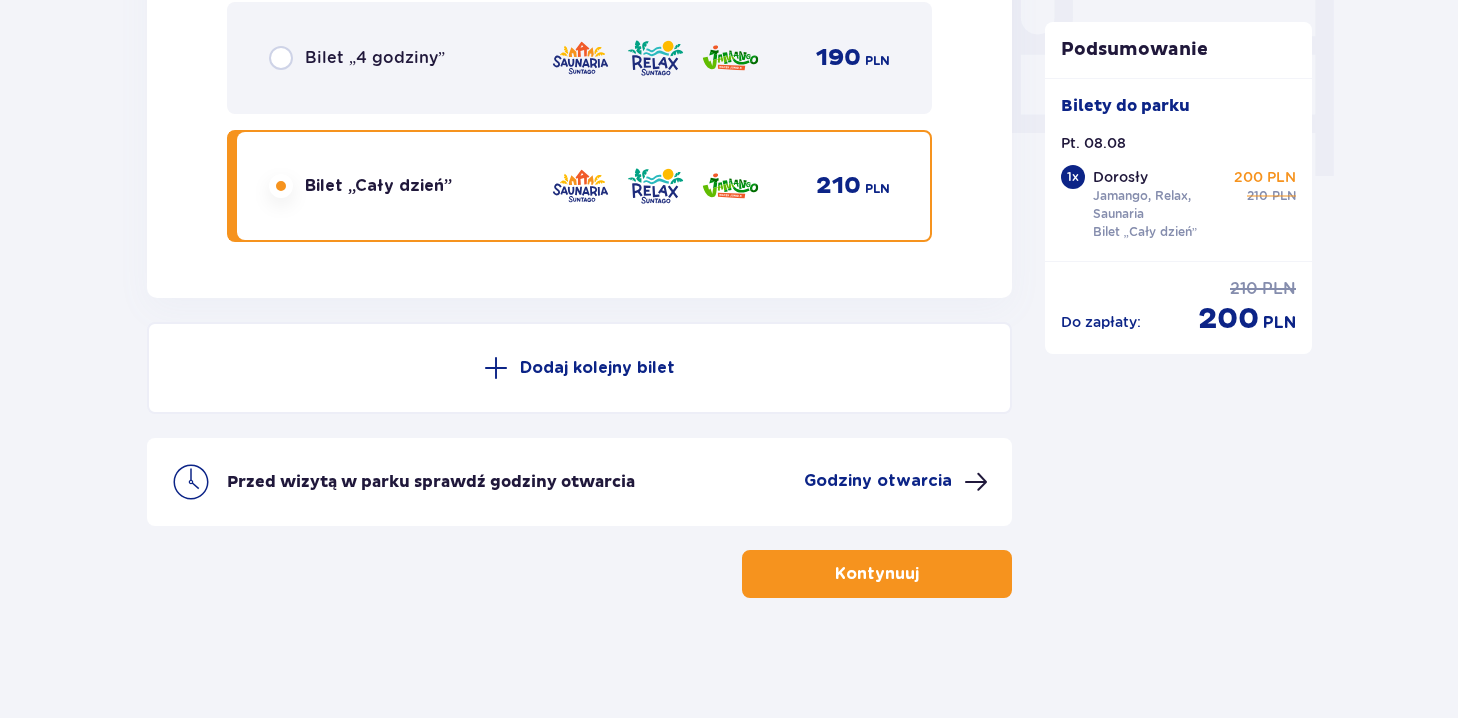 click on "Kontynuuj" at bounding box center (877, 574) 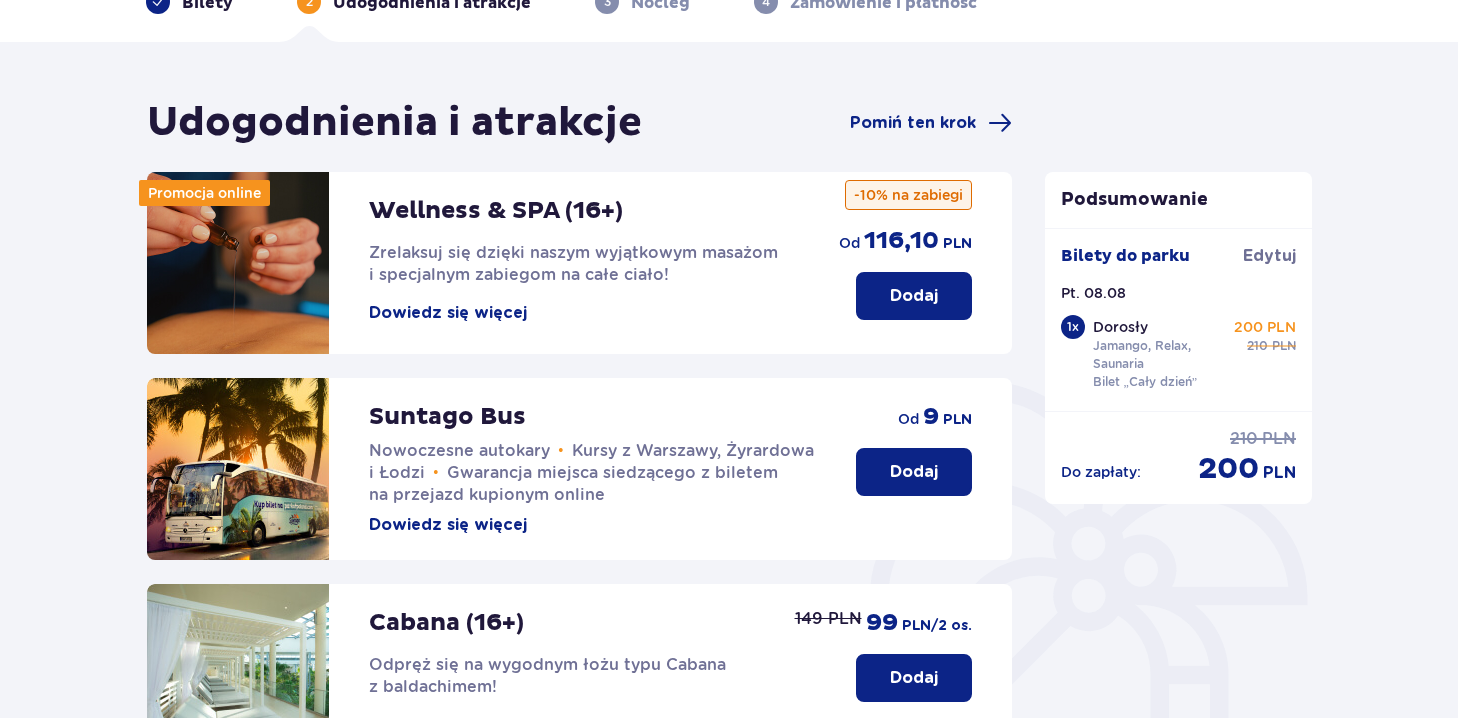 scroll, scrollTop: 122, scrollLeft: 0, axis: vertical 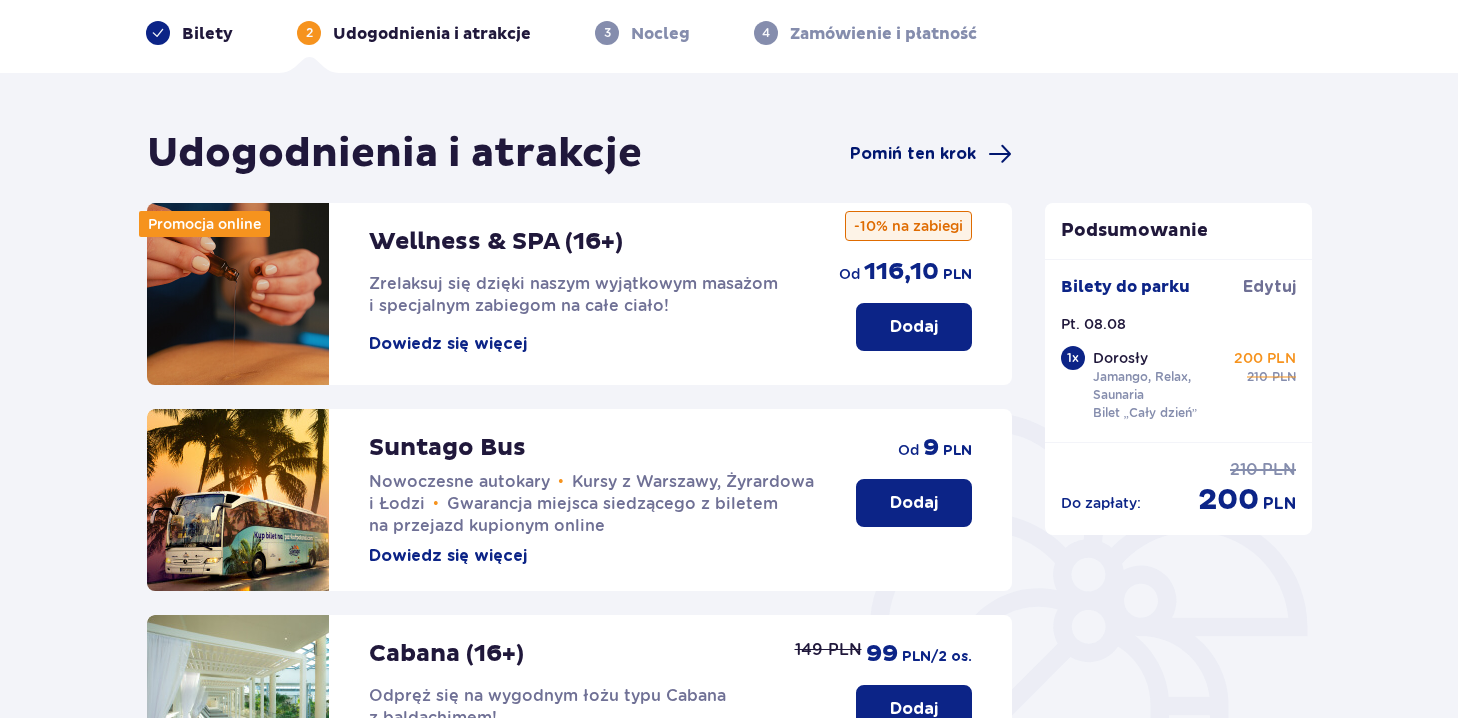 click on "Pomiń ten krok" at bounding box center (913, 154) 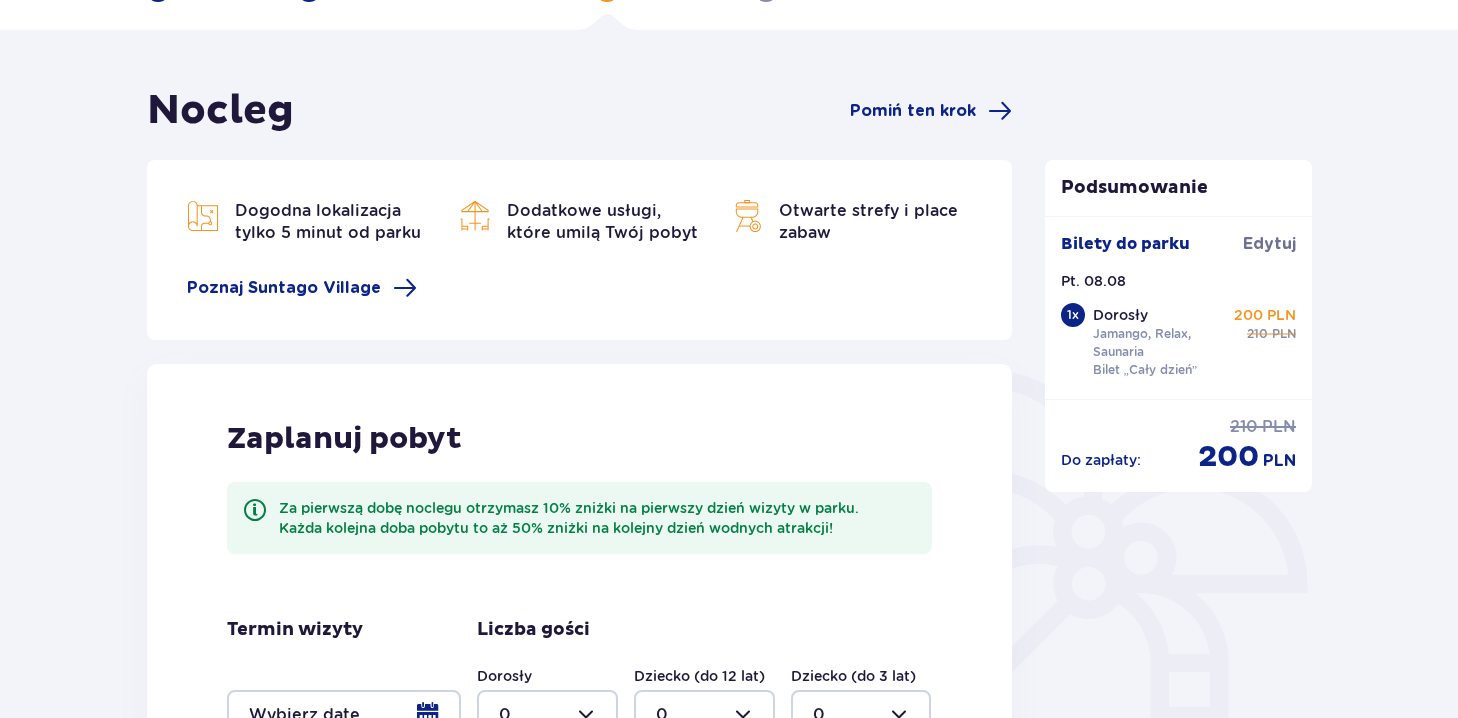 scroll, scrollTop: 86, scrollLeft: 0, axis: vertical 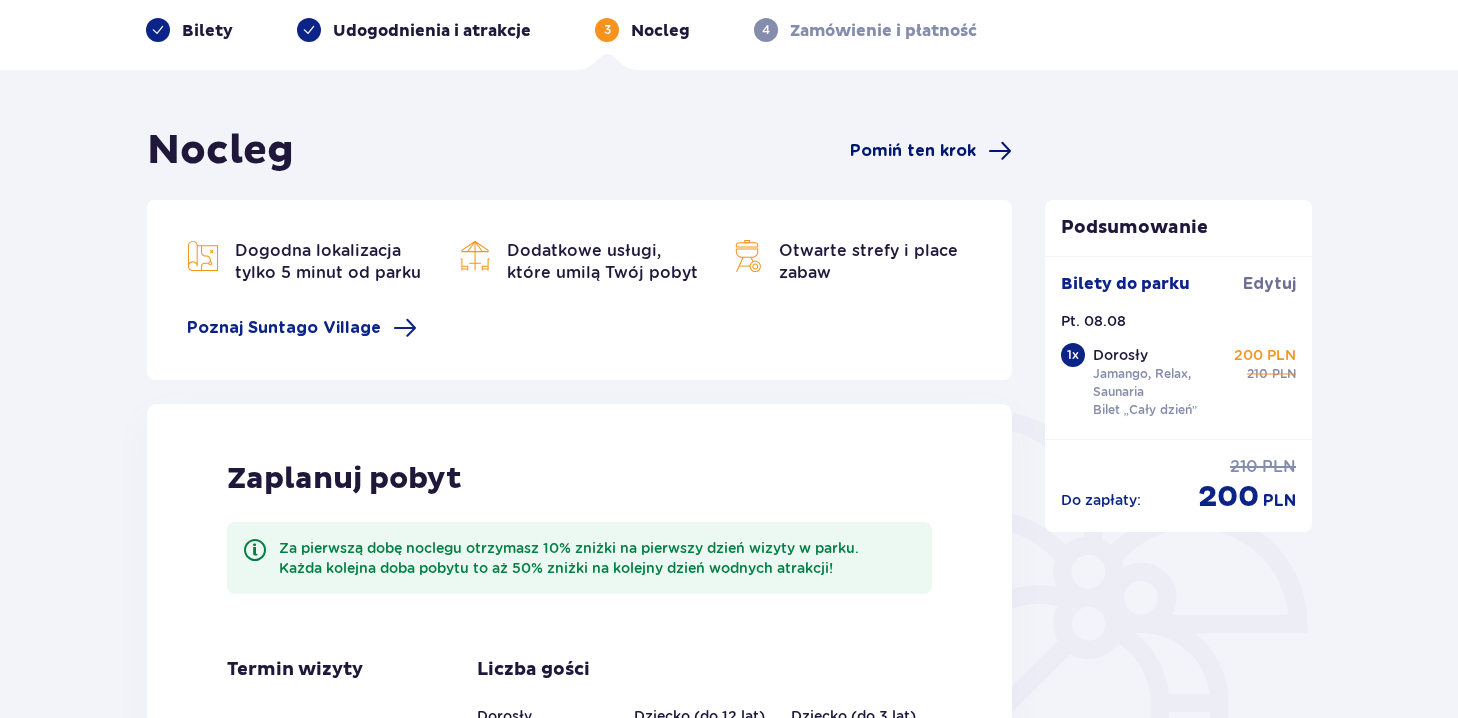 click on "Pomiń ten krok" at bounding box center [913, 151] 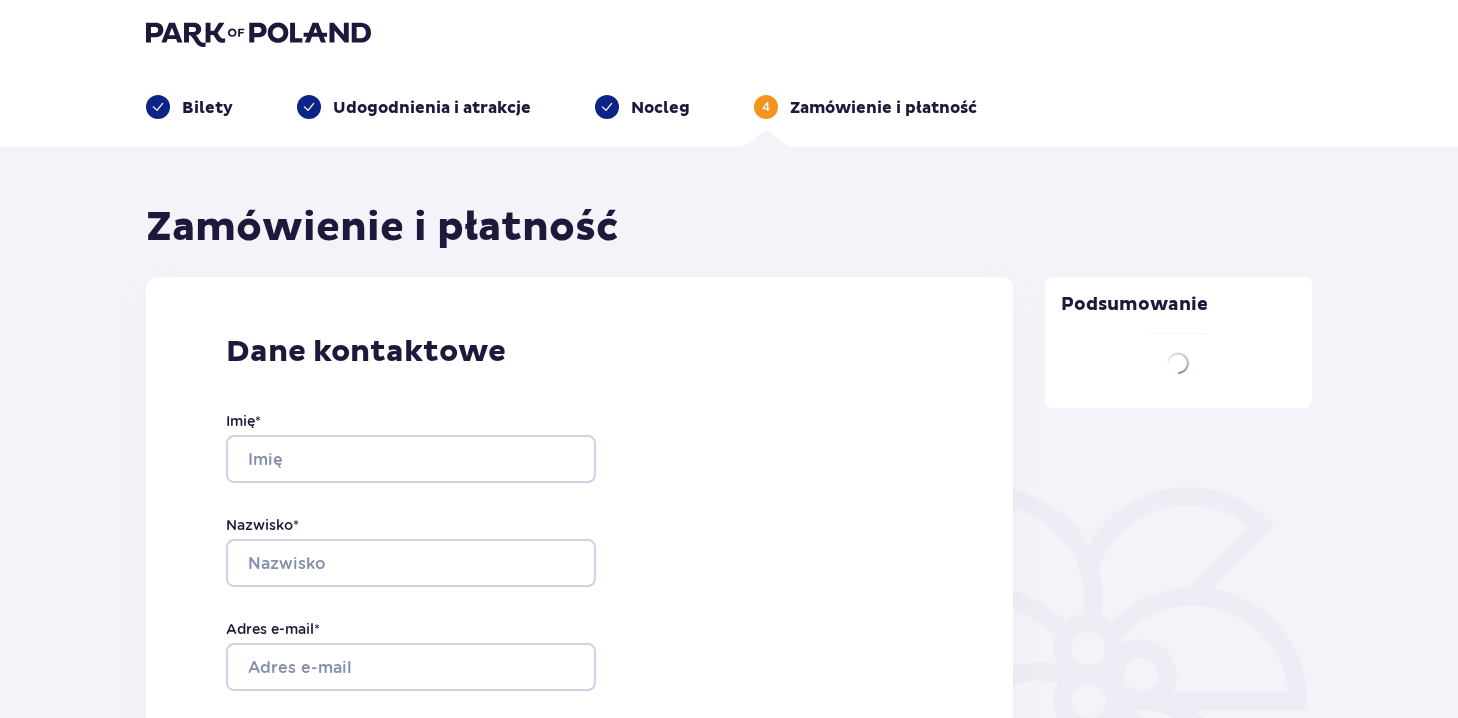 type on "[FIRST]" 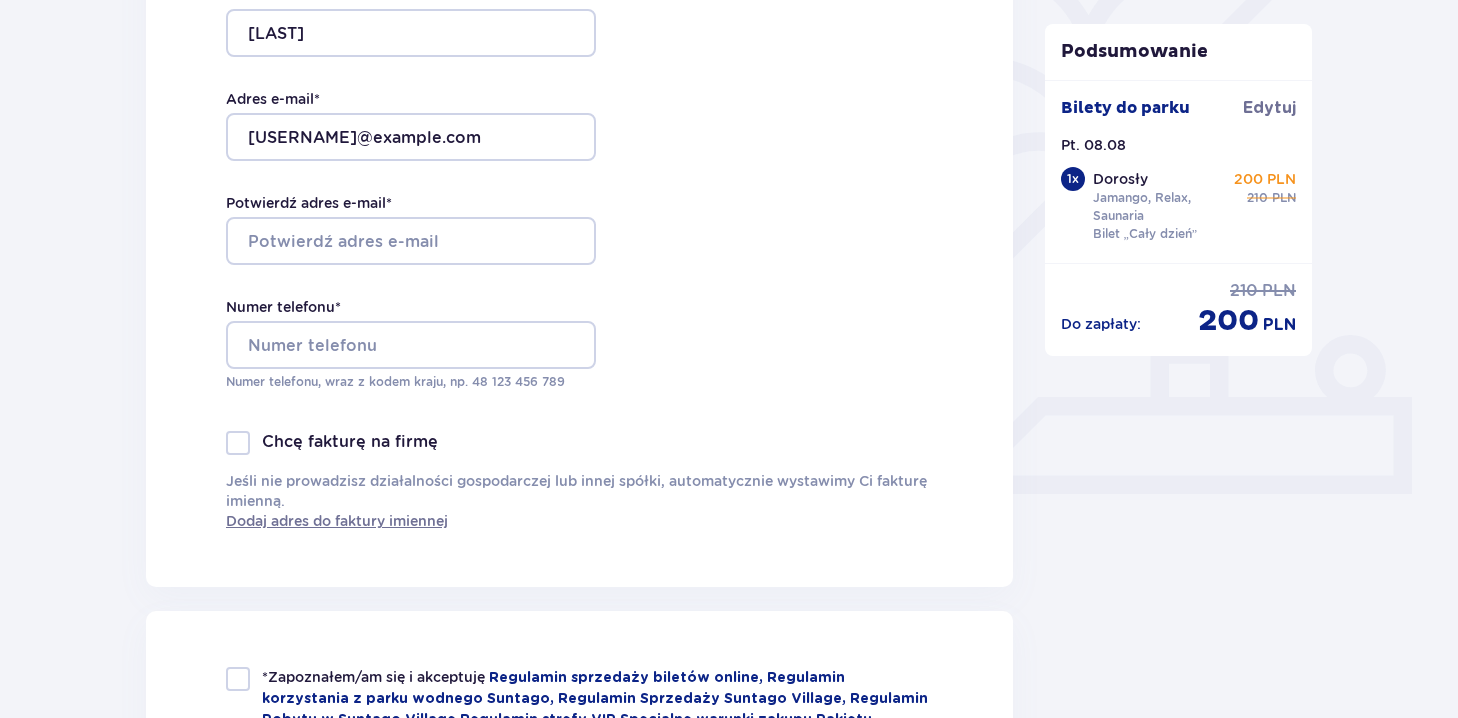 scroll, scrollTop: 581, scrollLeft: 0, axis: vertical 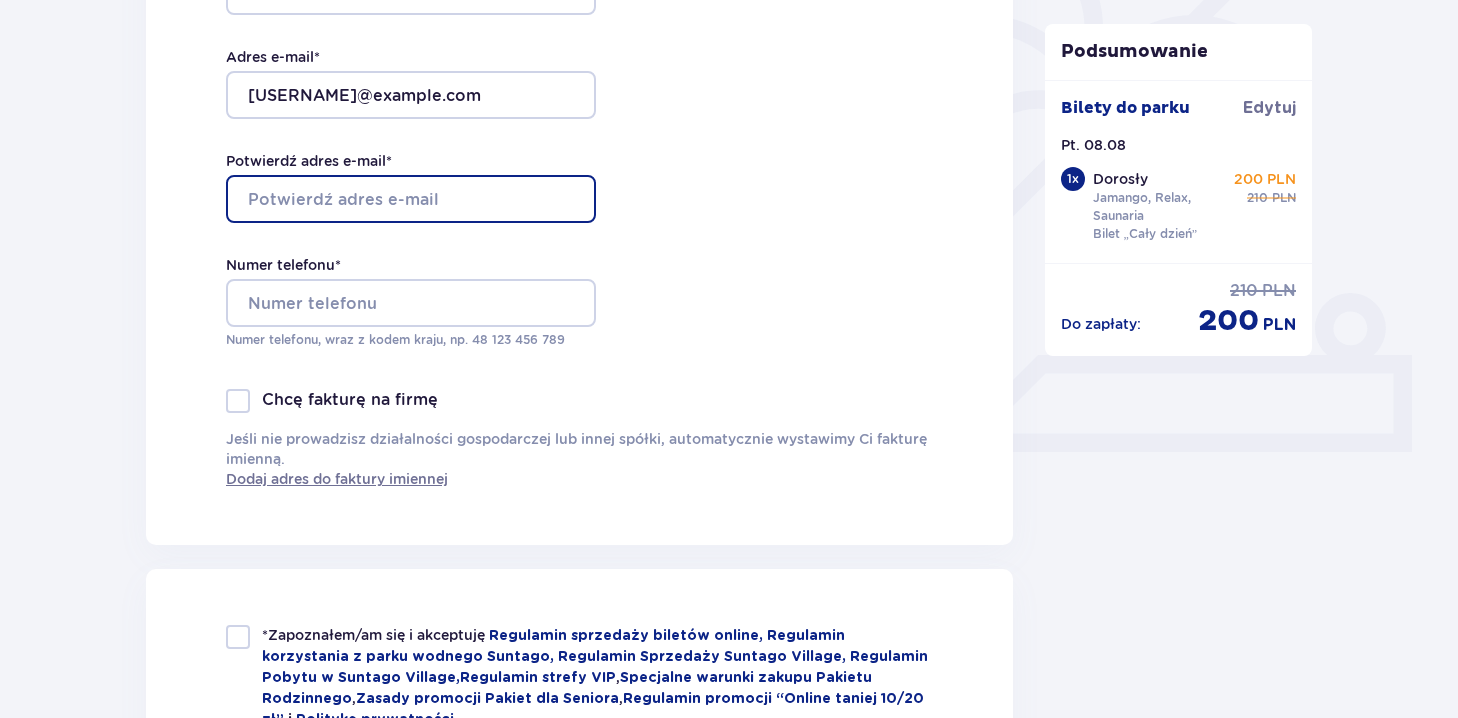 click on "Potwierdź adres e-mail *" at bounding box center [411, 199] 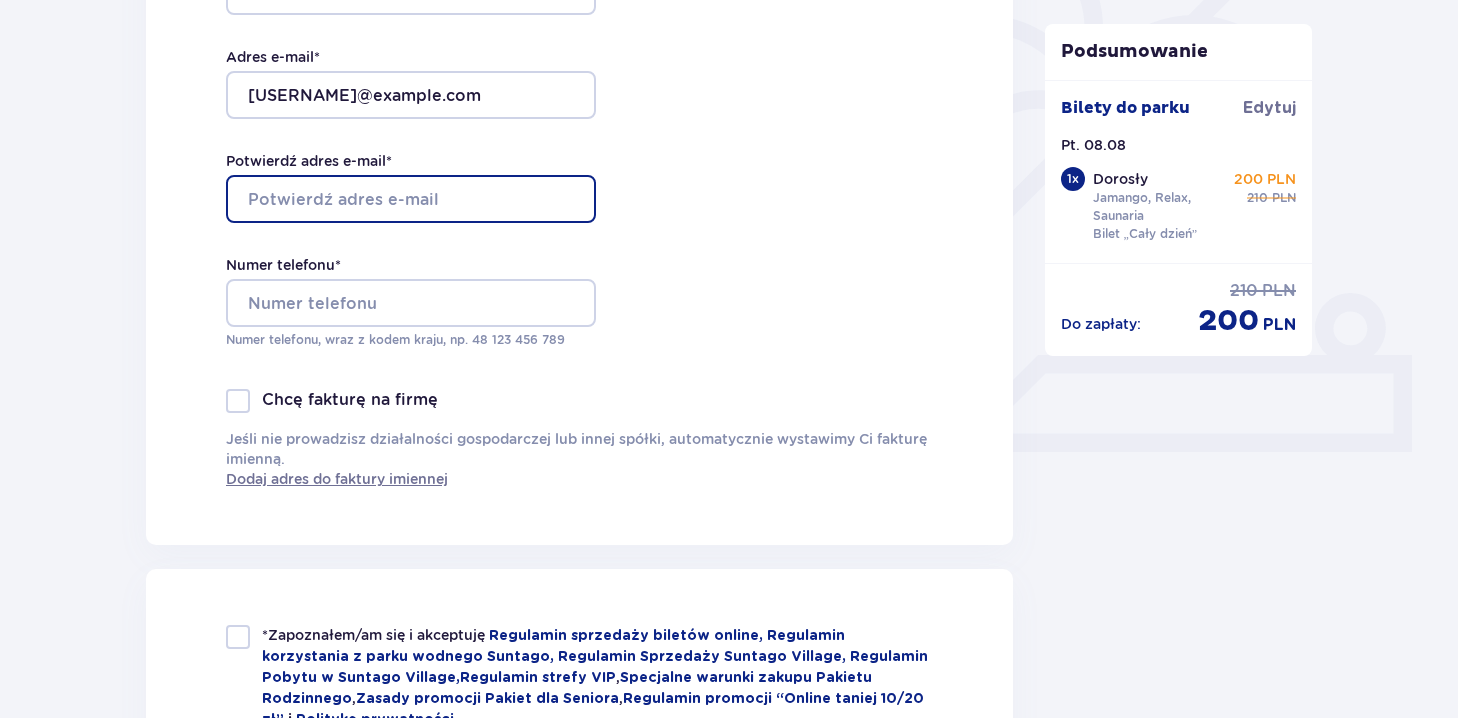 type on "701212@gmail.com" 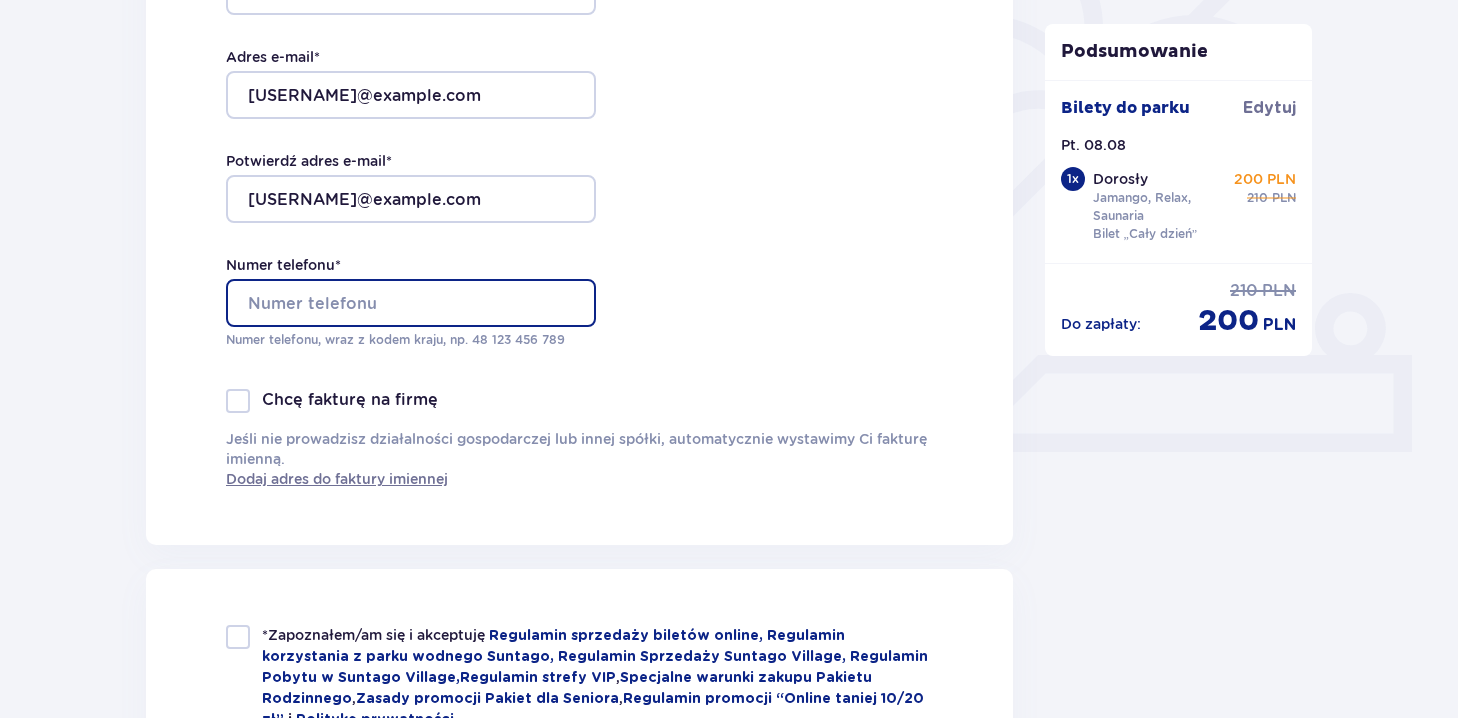 type on "509744664" 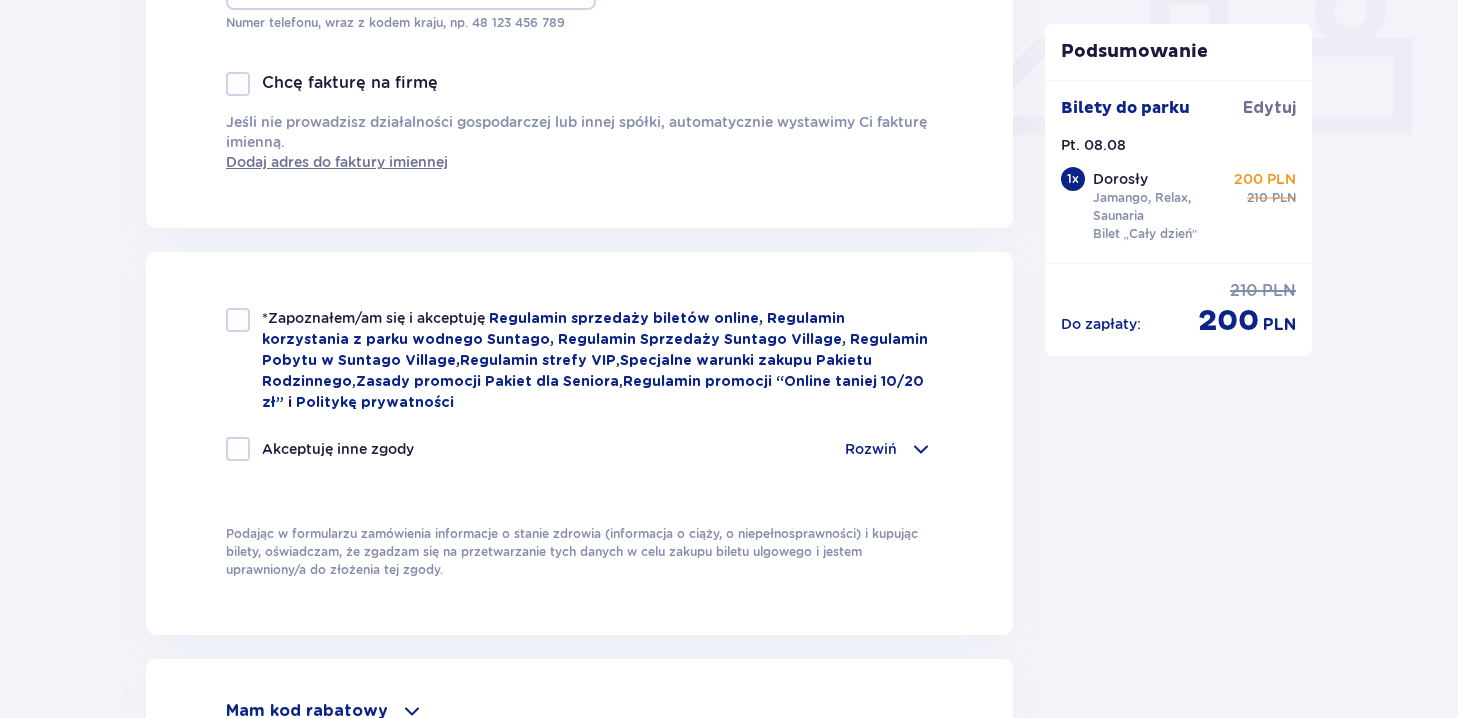 scroll, scrollTop: 915, scrollLeft: 0, axis: vertical 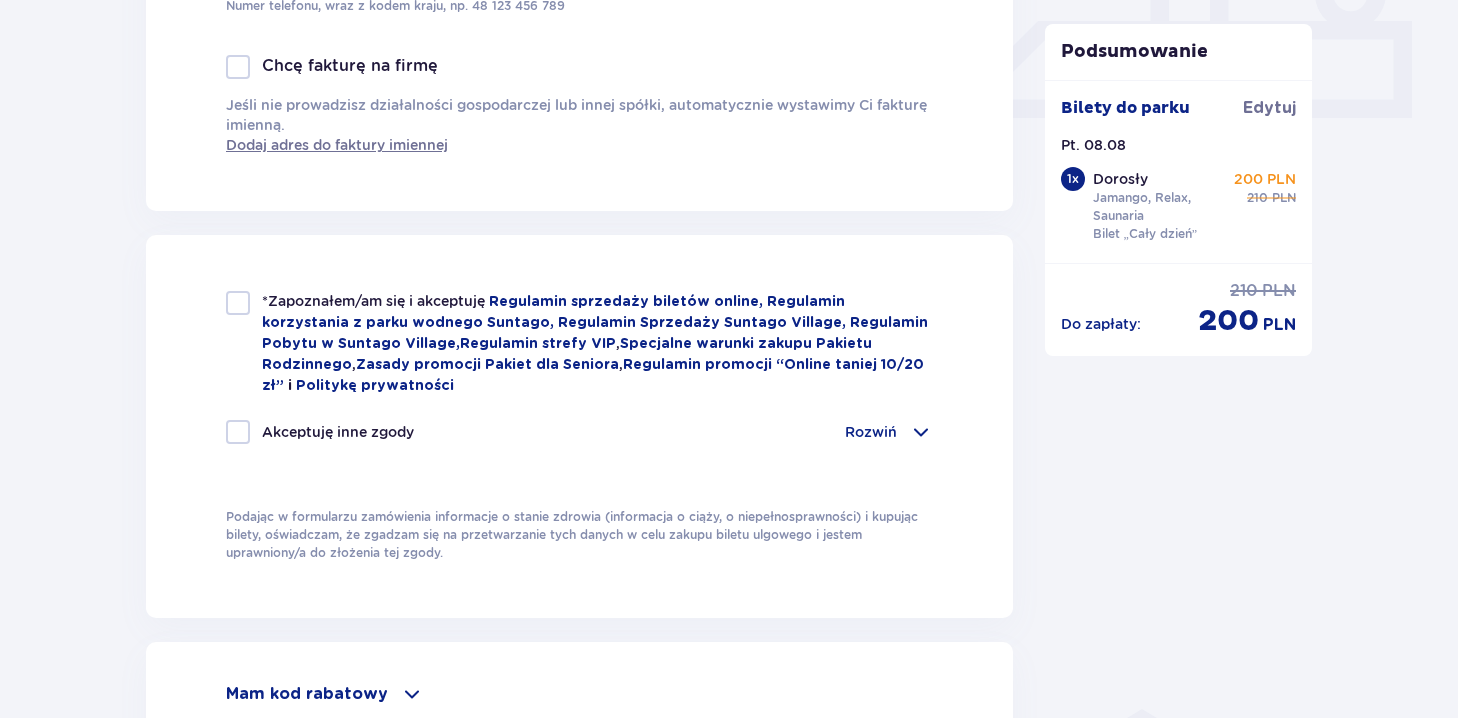 click at bounding box center [238, 303] 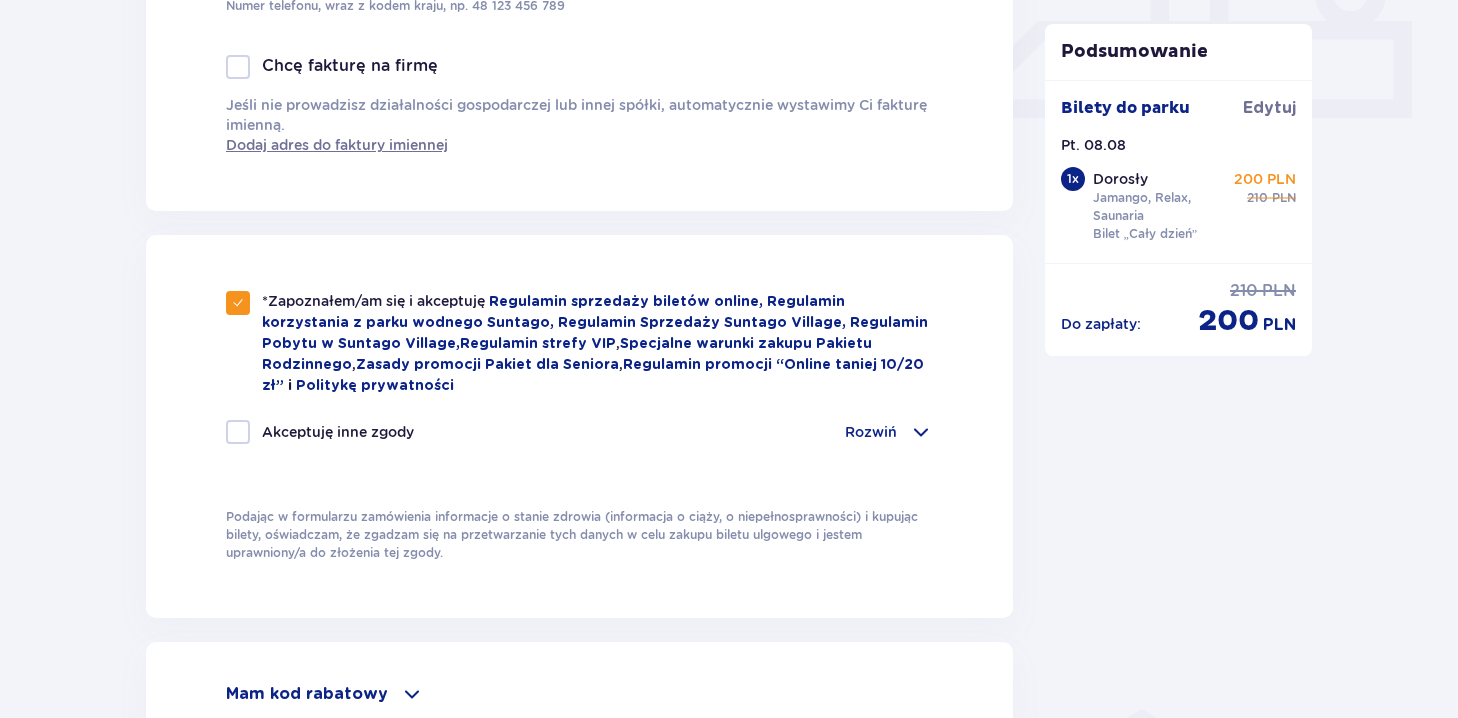 click at bounding box center (238, 432) 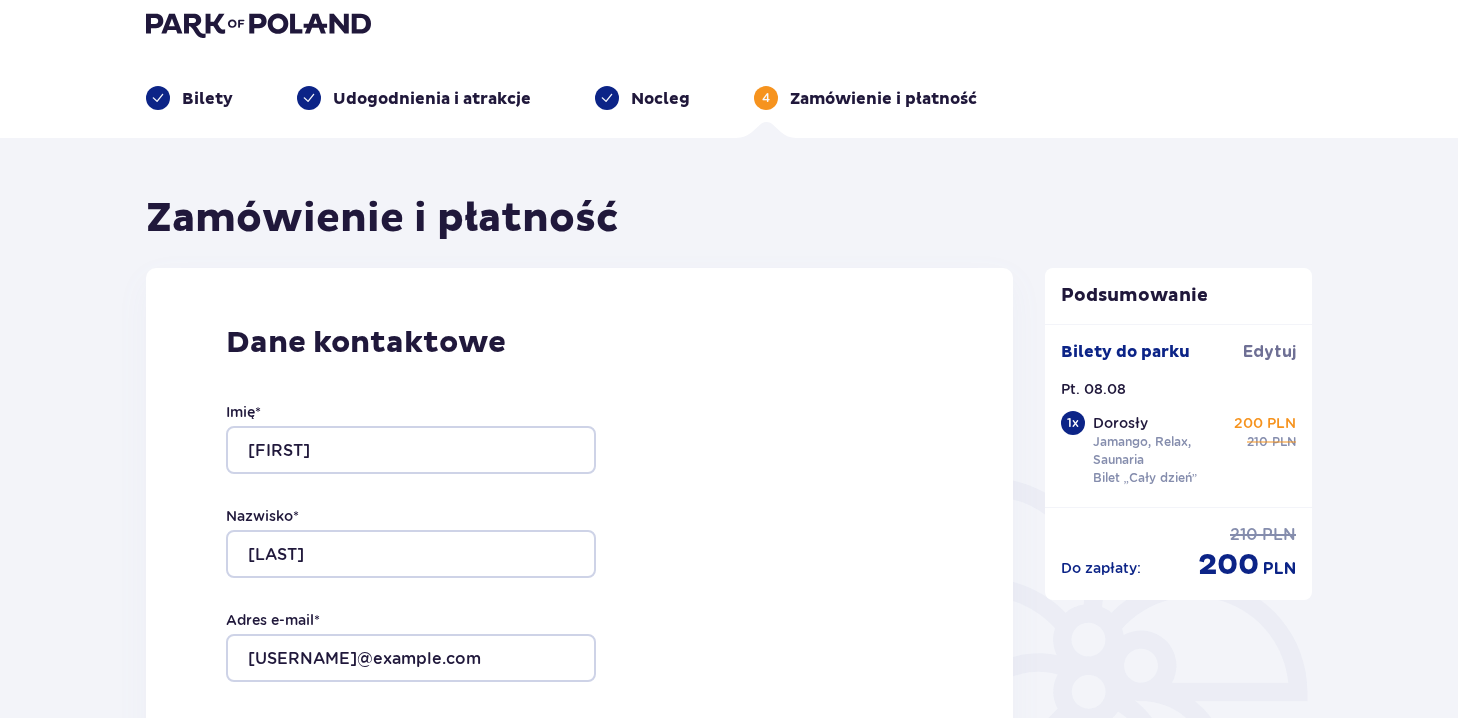 scroll, scrollTop: 0, scrollLeft: 0, axis: both 